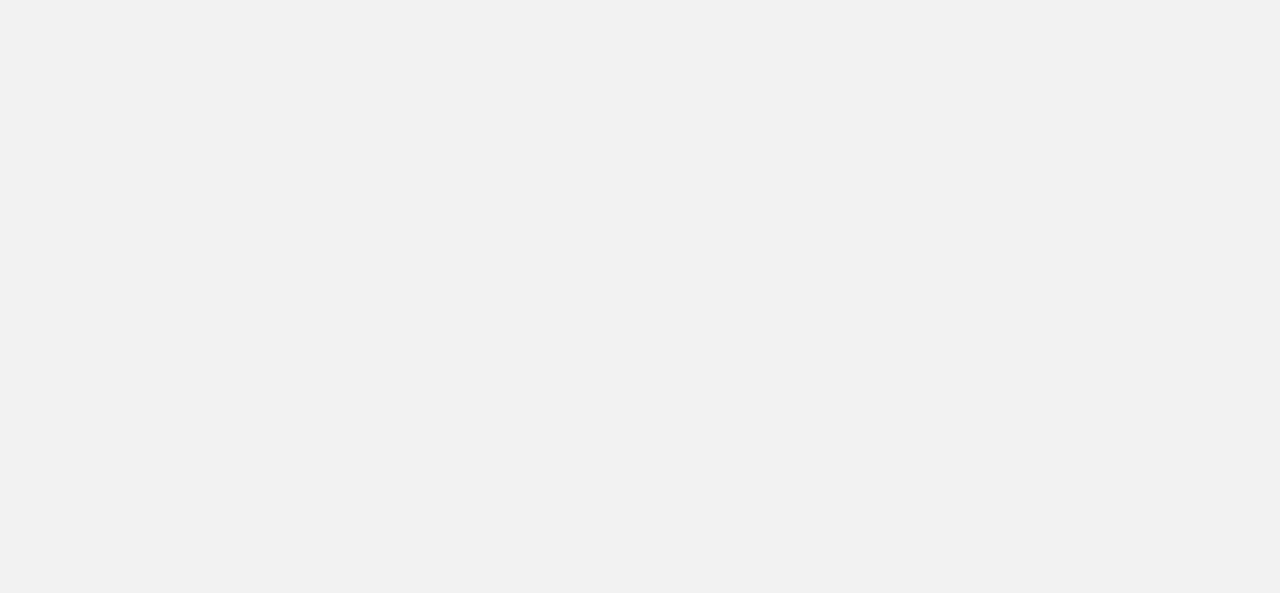 scroll, scrollTop: 0, scrollLeft: 0, axis: both 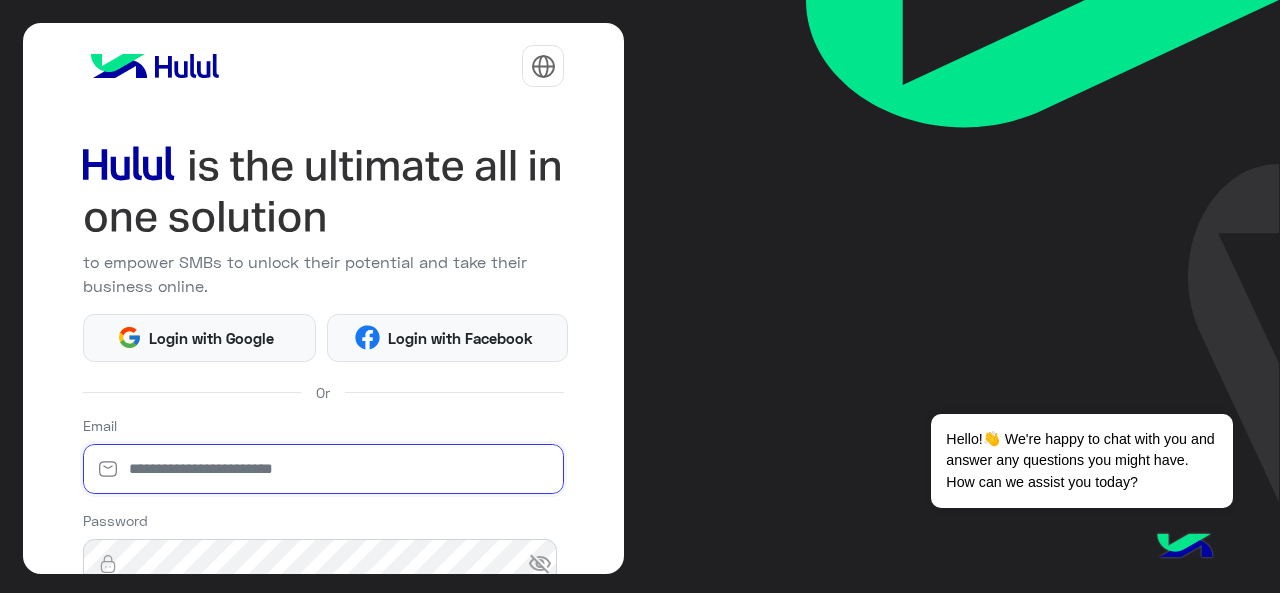 click at bounding box center (324, 469) 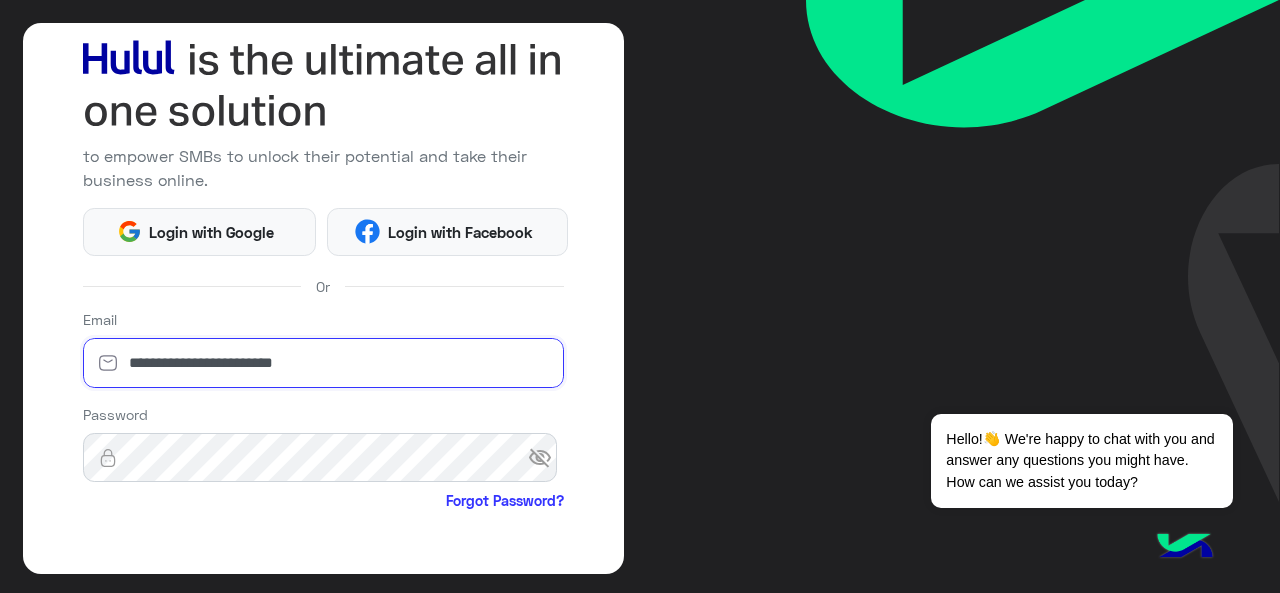 scroll, scrollTop: 200, scrollLeft: 0, axis: vertical 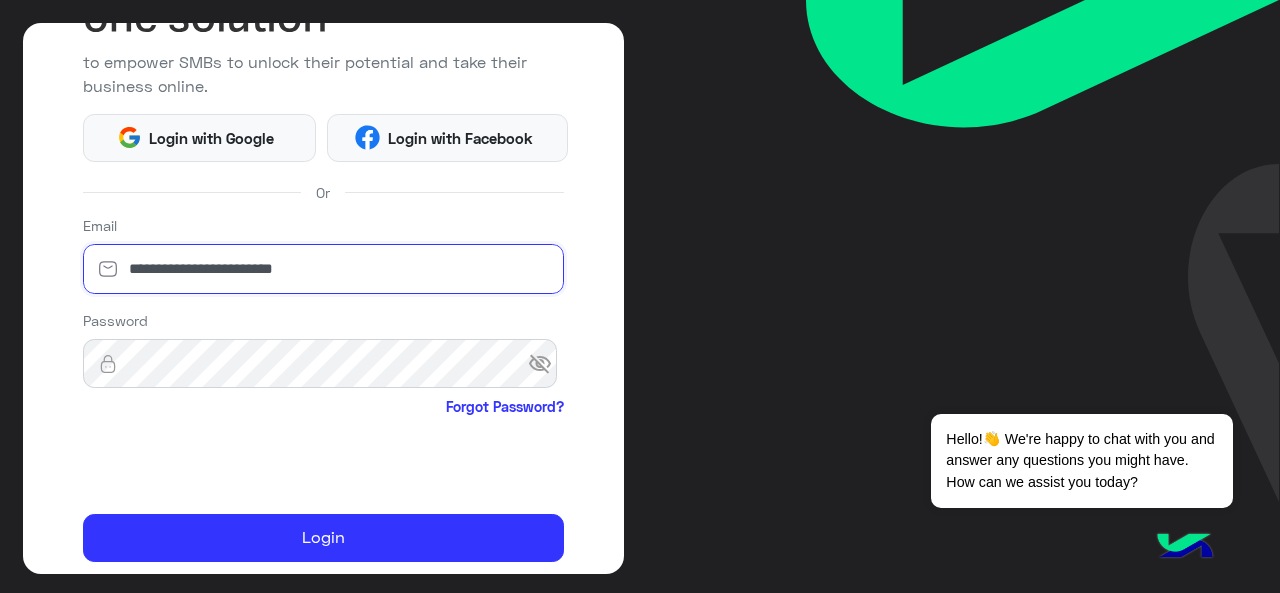 click on "**********" at bounding box center [324, 269] 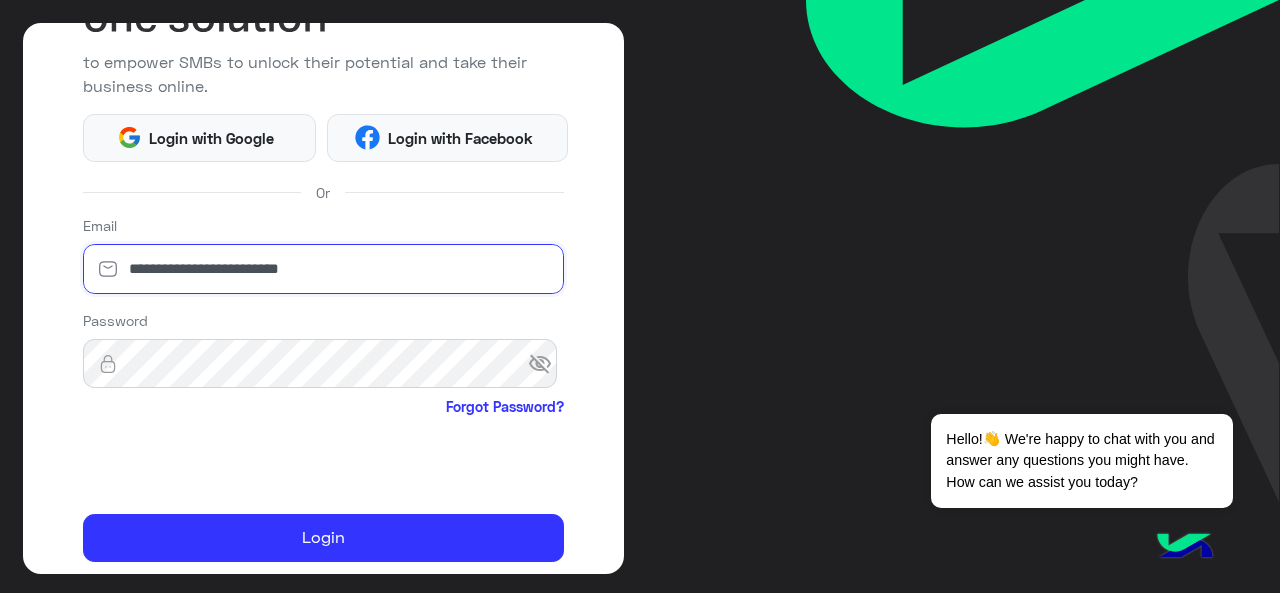 type on "**********" 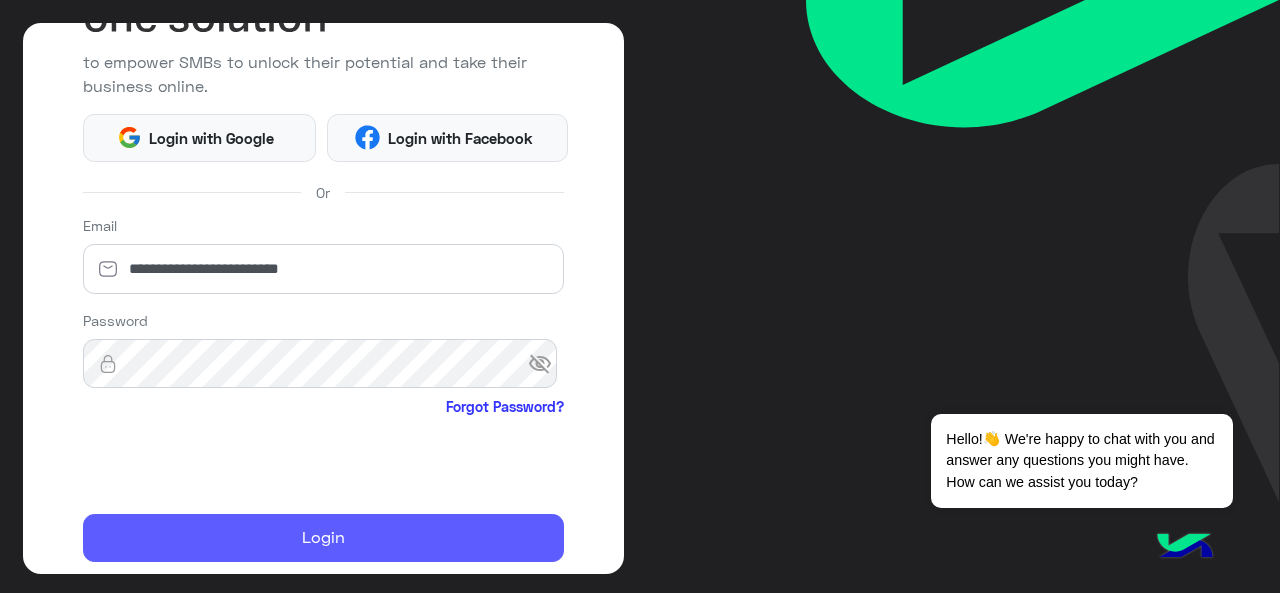 click on "Login" 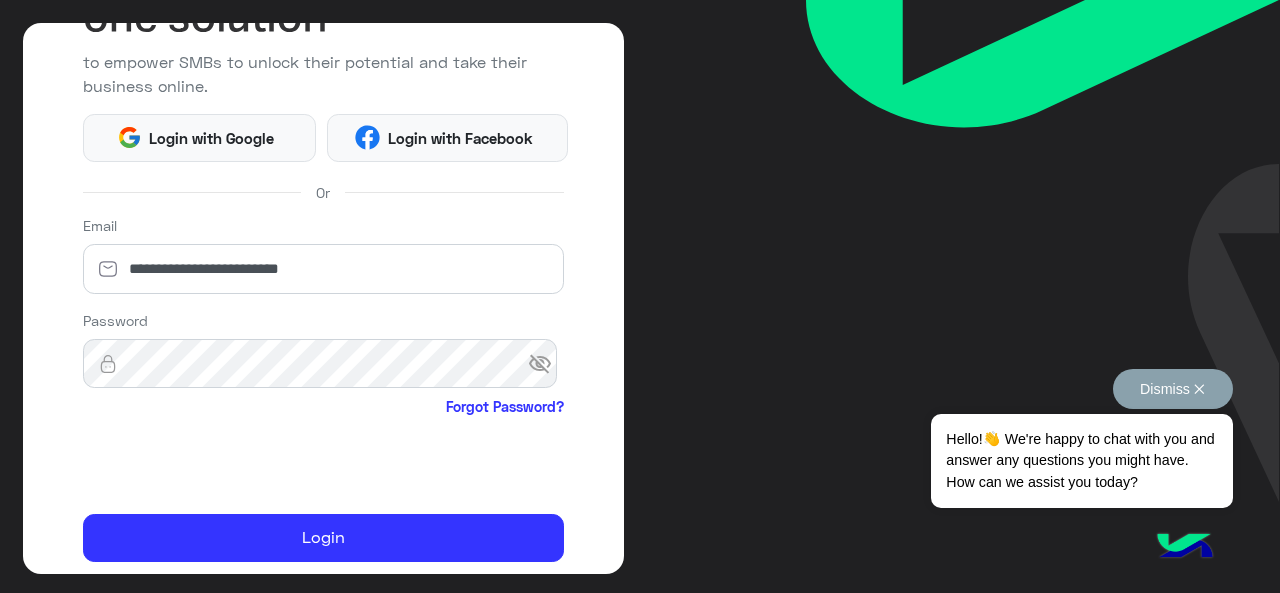 click on "Dismiss ✕" at bounding box center [1173, 389] 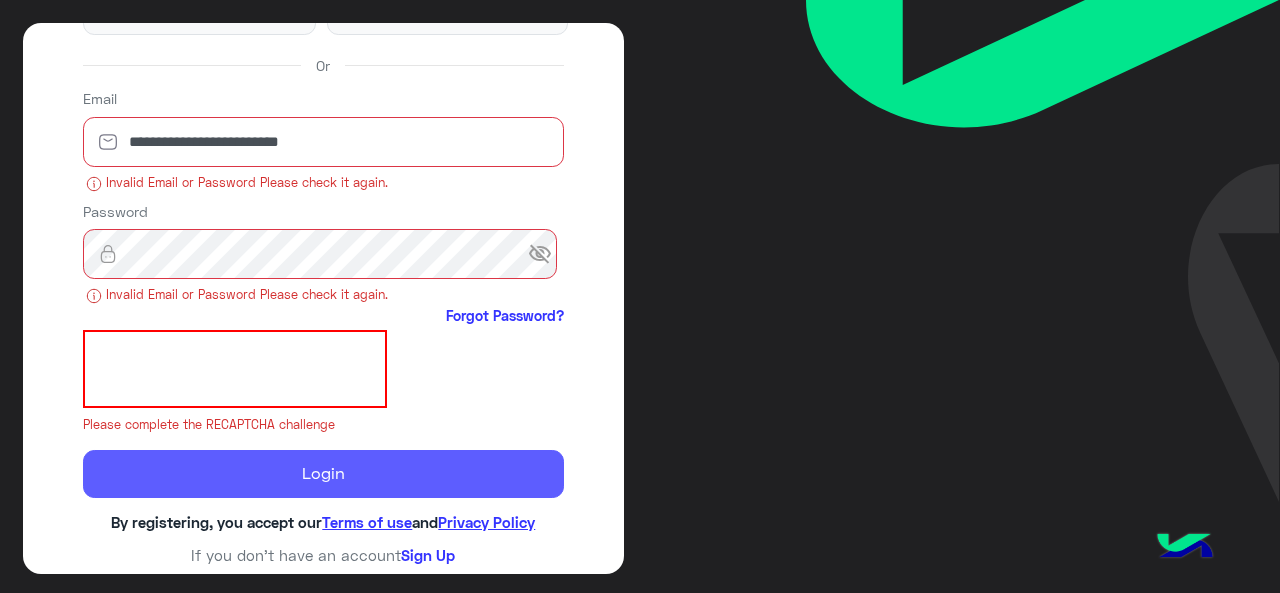 scroll, scrollTop: 300, scrollLeft: 0, axis: vertical 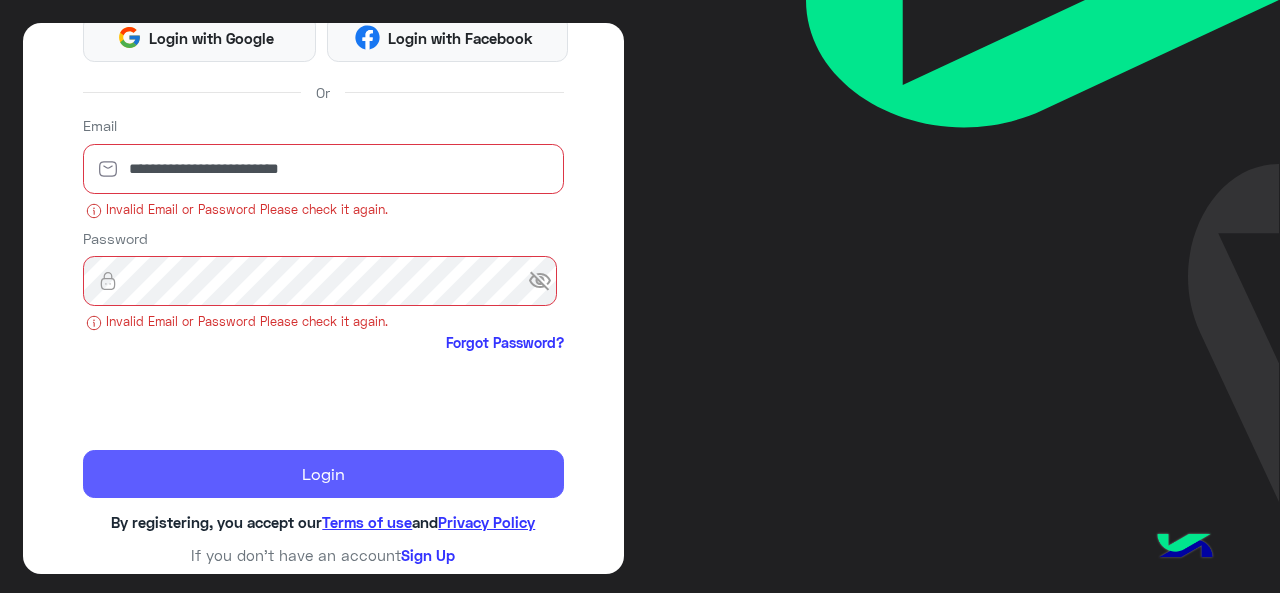 drag, startPoint x: 284, startPoint y: 470, endPoint x: 303, endPoint y: 477, distance: 20.248457 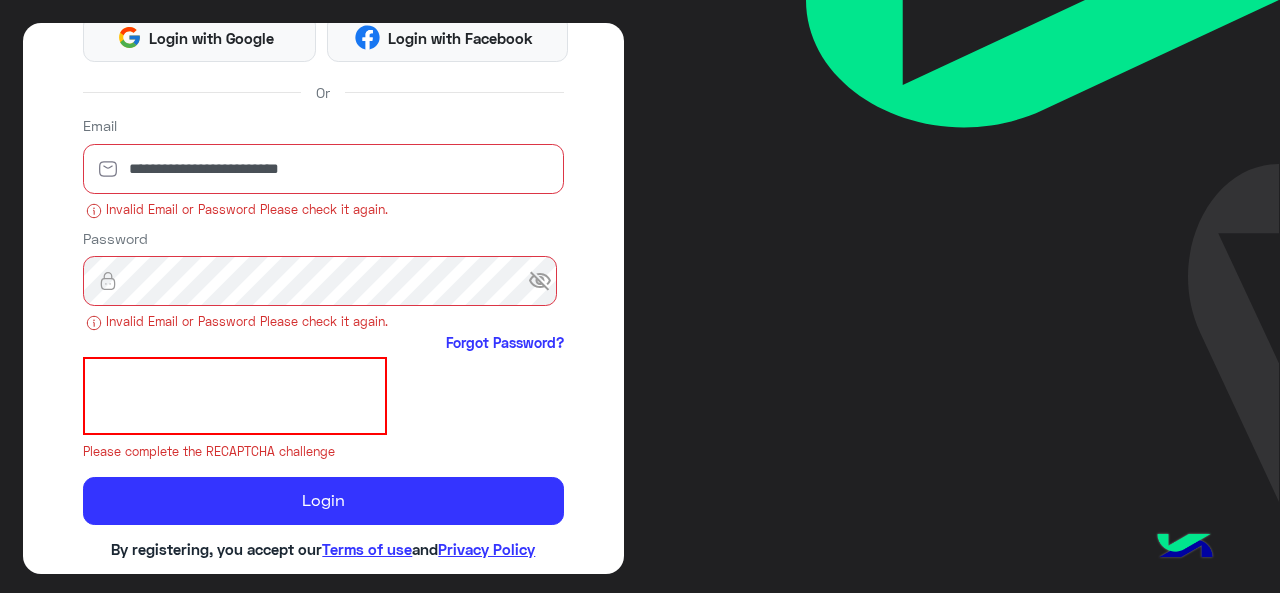 click on "visibility_off" at bounding box center [546, 281] 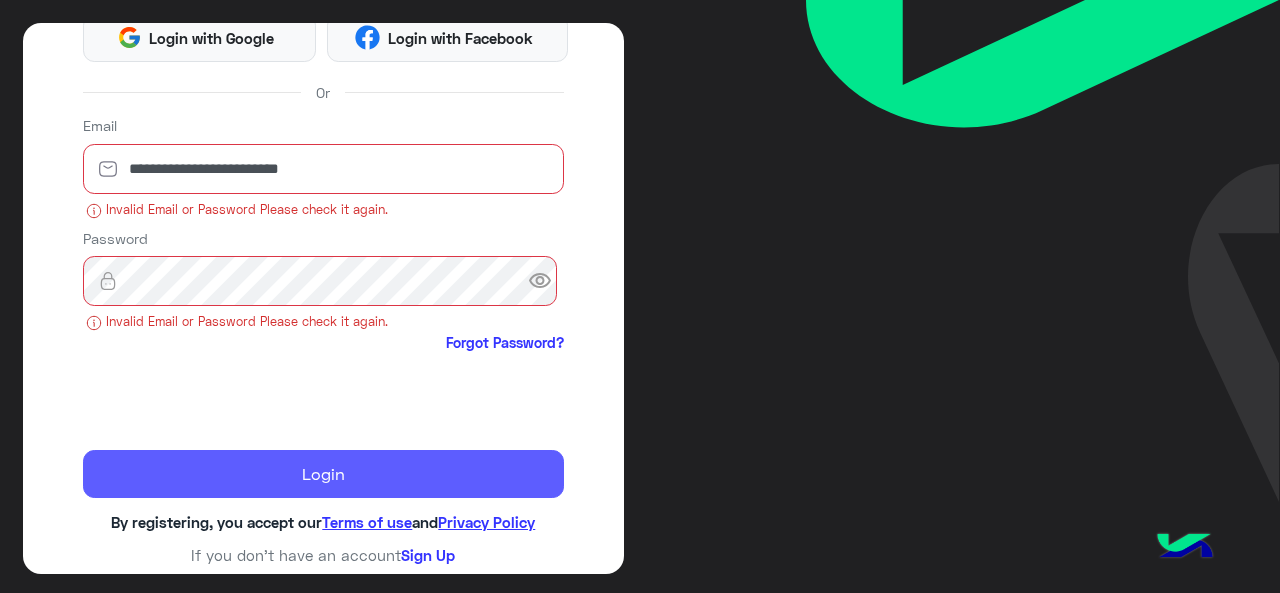 click on "Login" 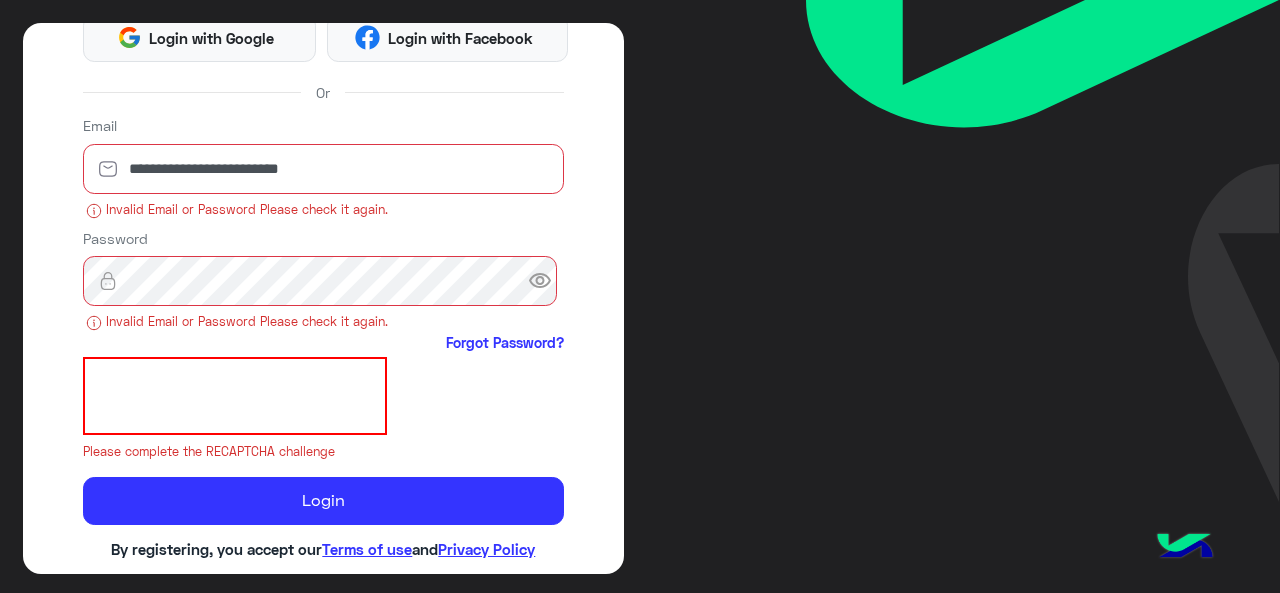 click 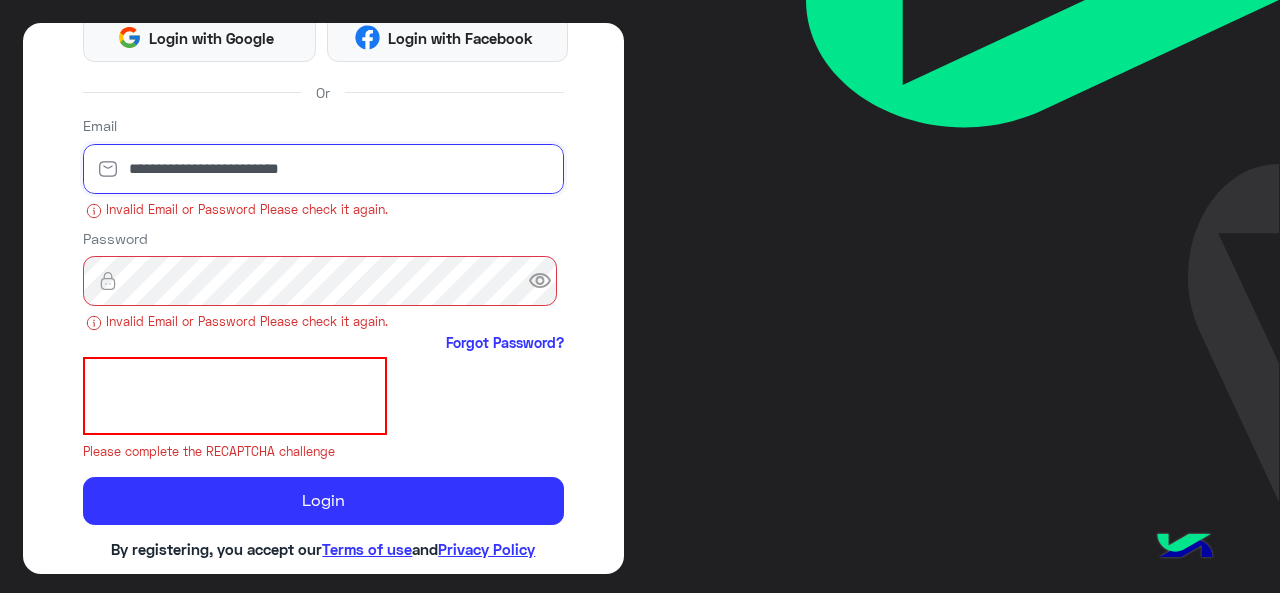 click on "**********" at bounding box center [324, 169] 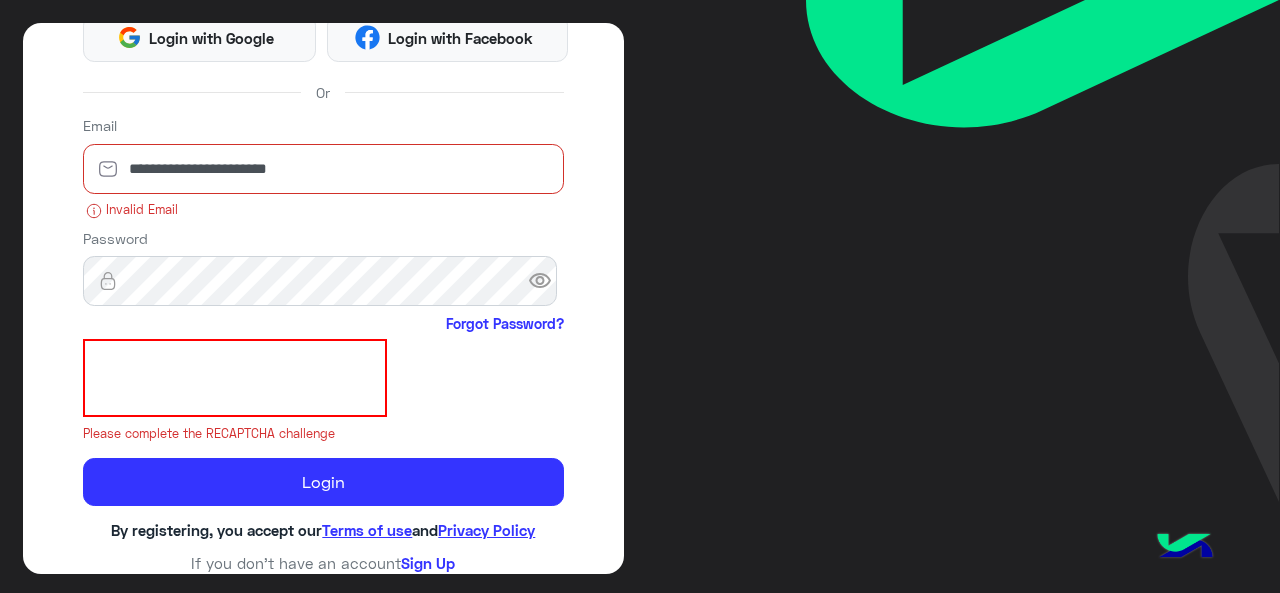 scroll, scrollTop: 291, scrollLeft: 0, axis: vertical 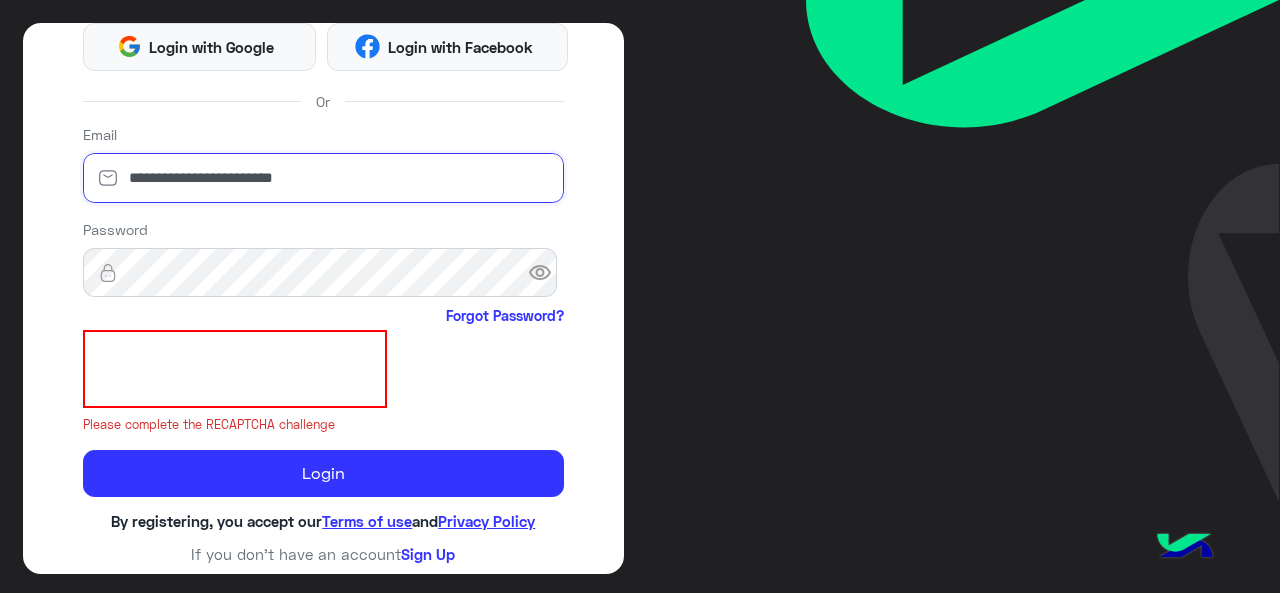 type on "**********" 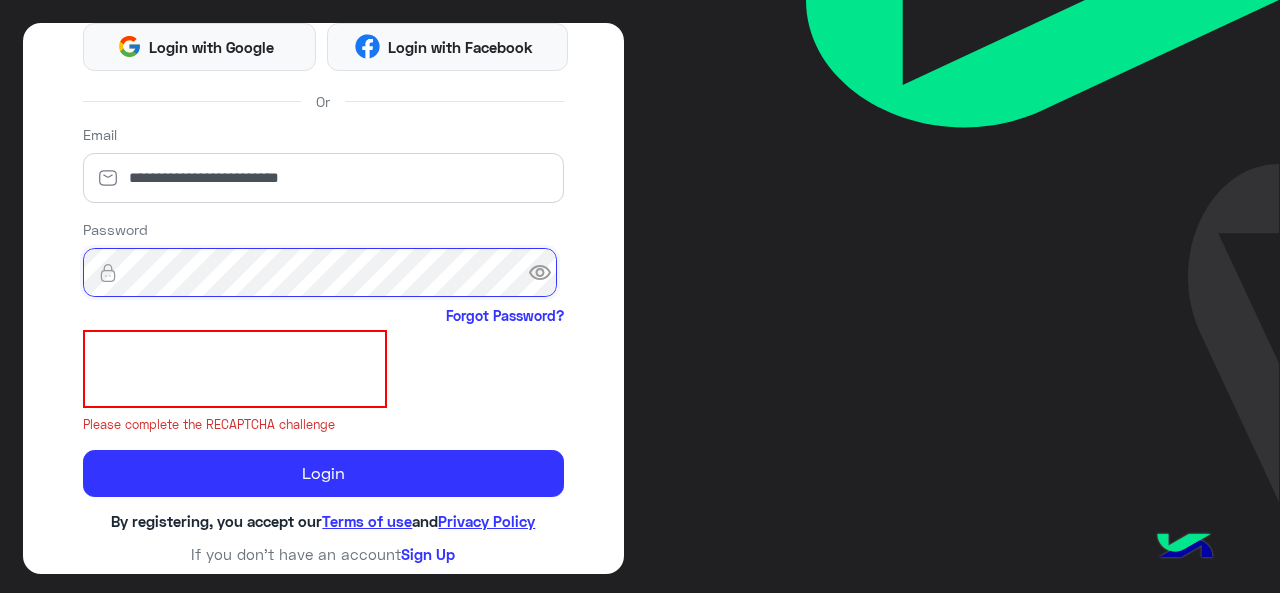 click on "Login" 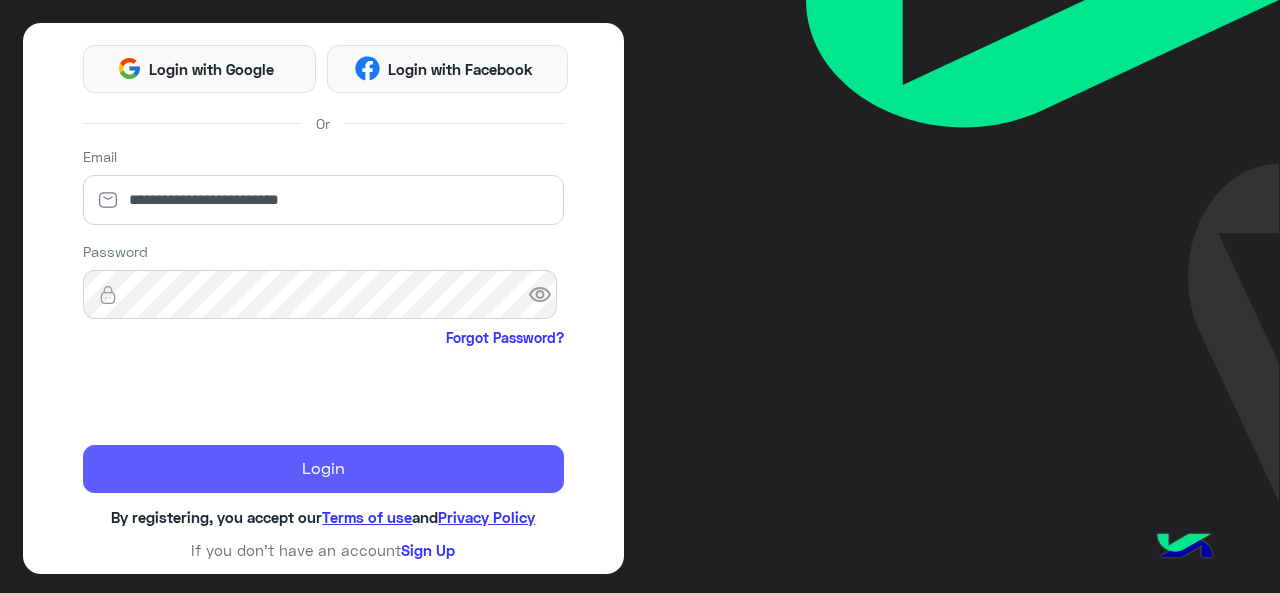 scroll, scrollTop: 264, scrollLeft: 0, axis: vertical 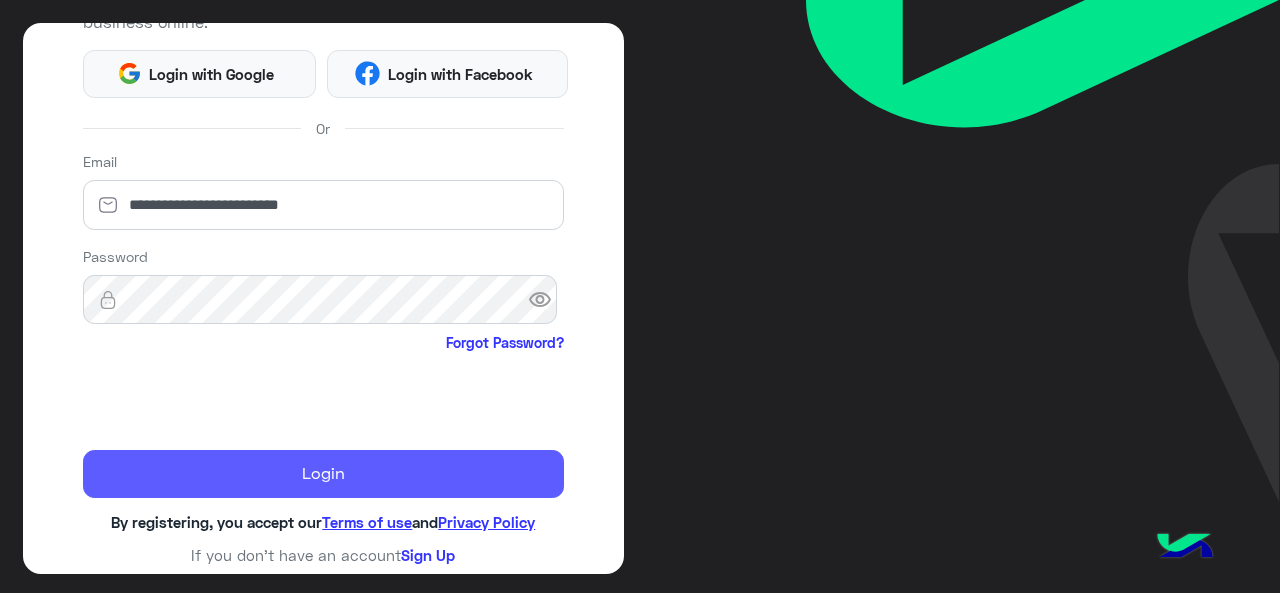 click on "Login" 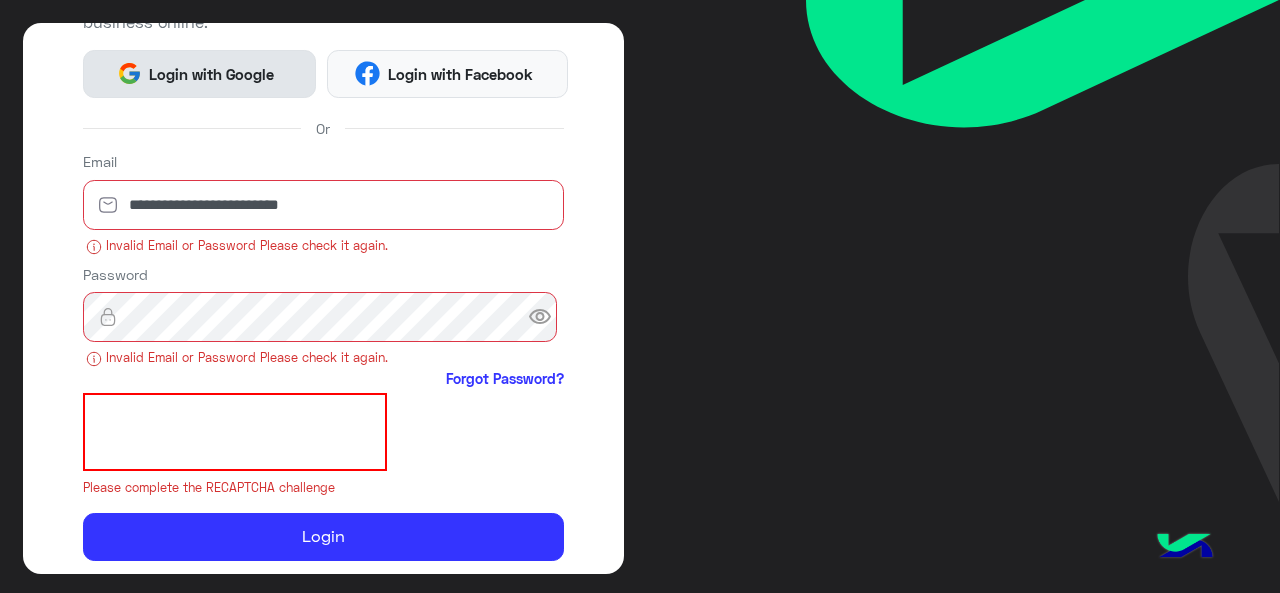 click on "Login with Google" 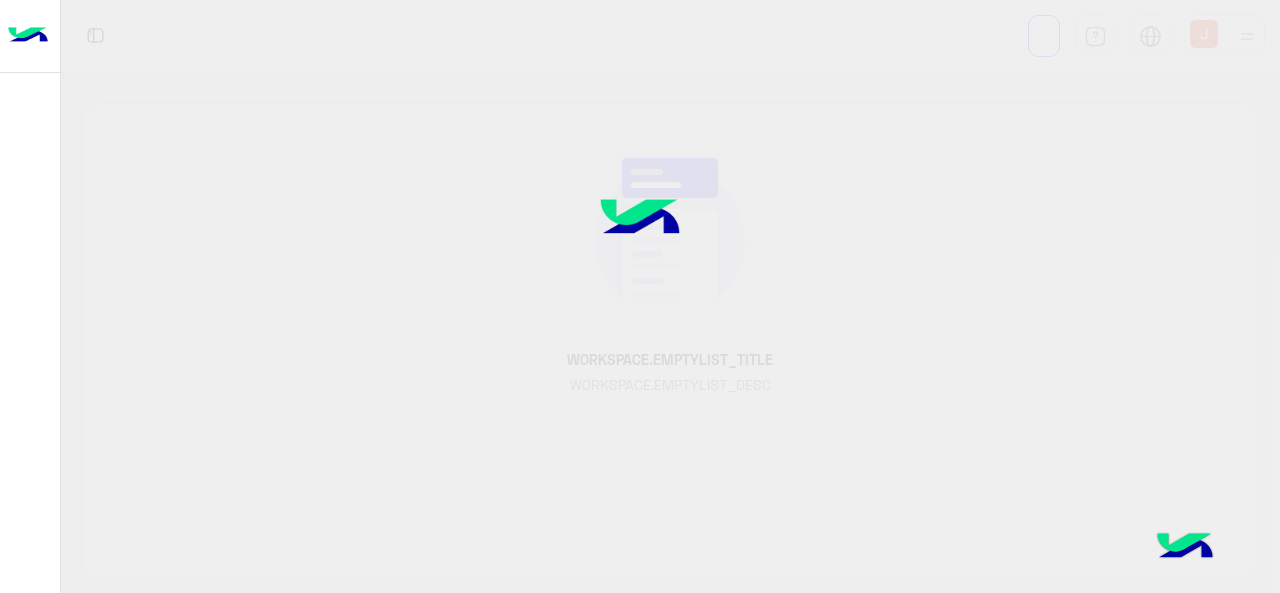 scroll, scrollTop: 0, scrollLeft: 0, axis: both 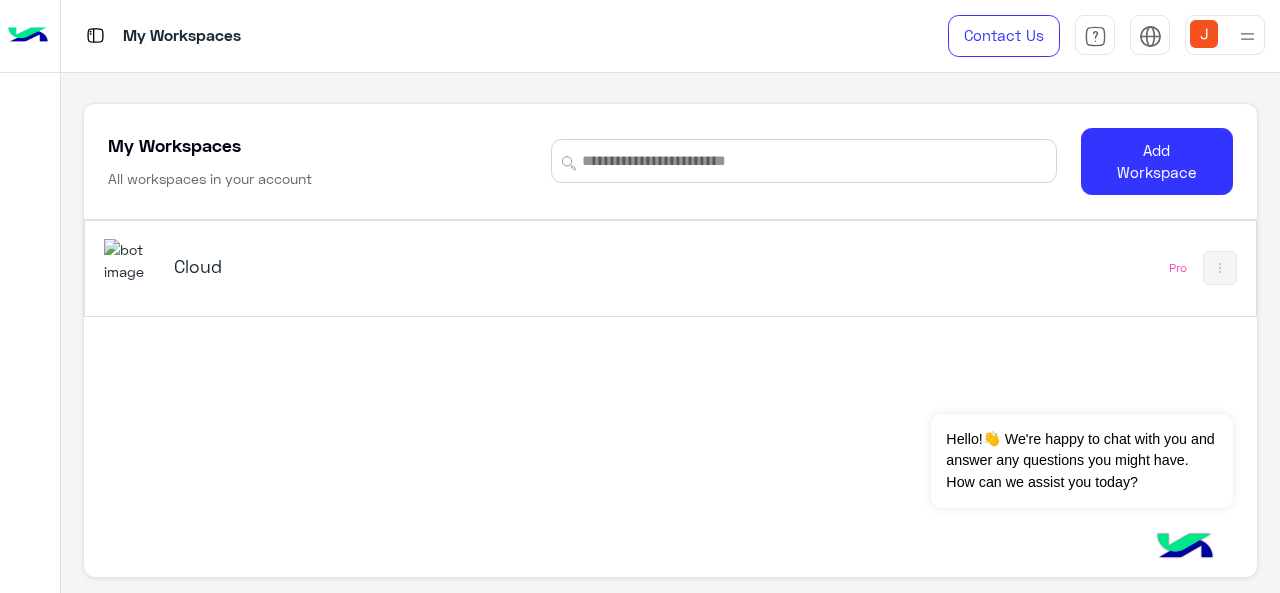 click at bounding box center [1247, 36] 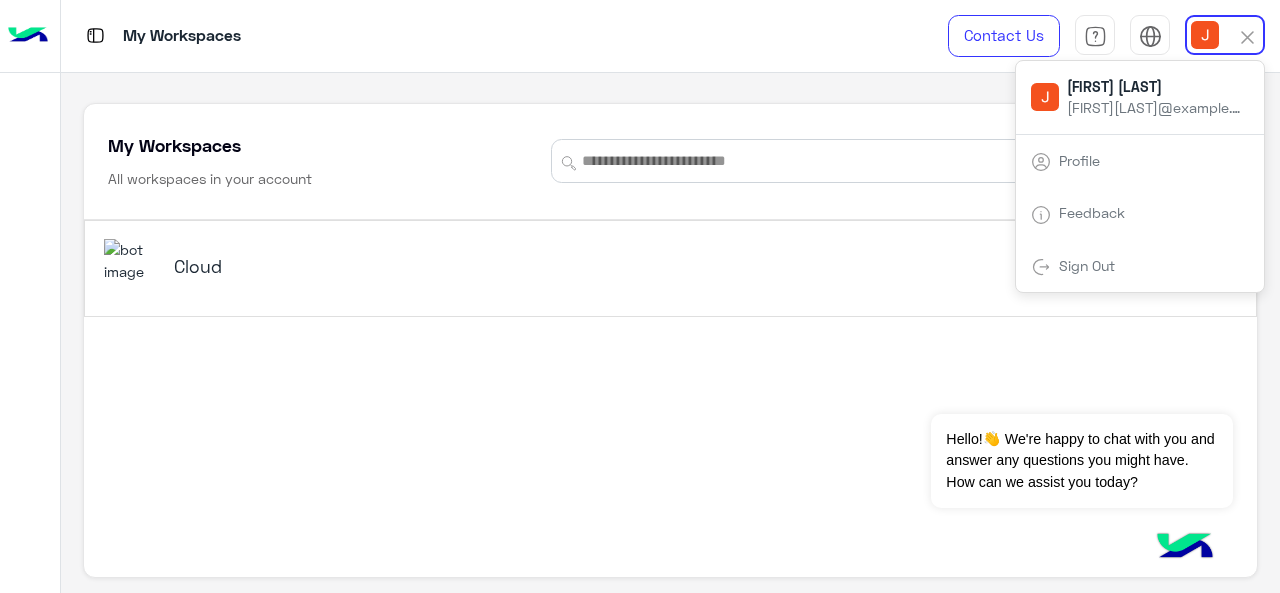 click at bounding box center (1247, 37) 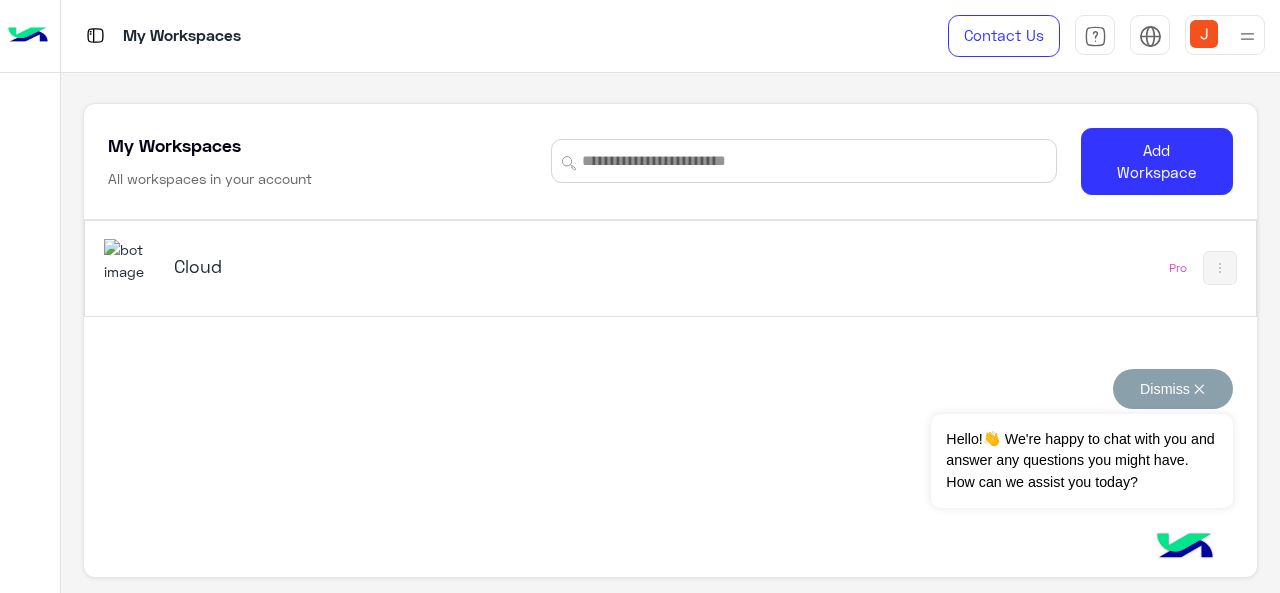 click on "Dismiss ✕" at bounding box center [1173, 389] 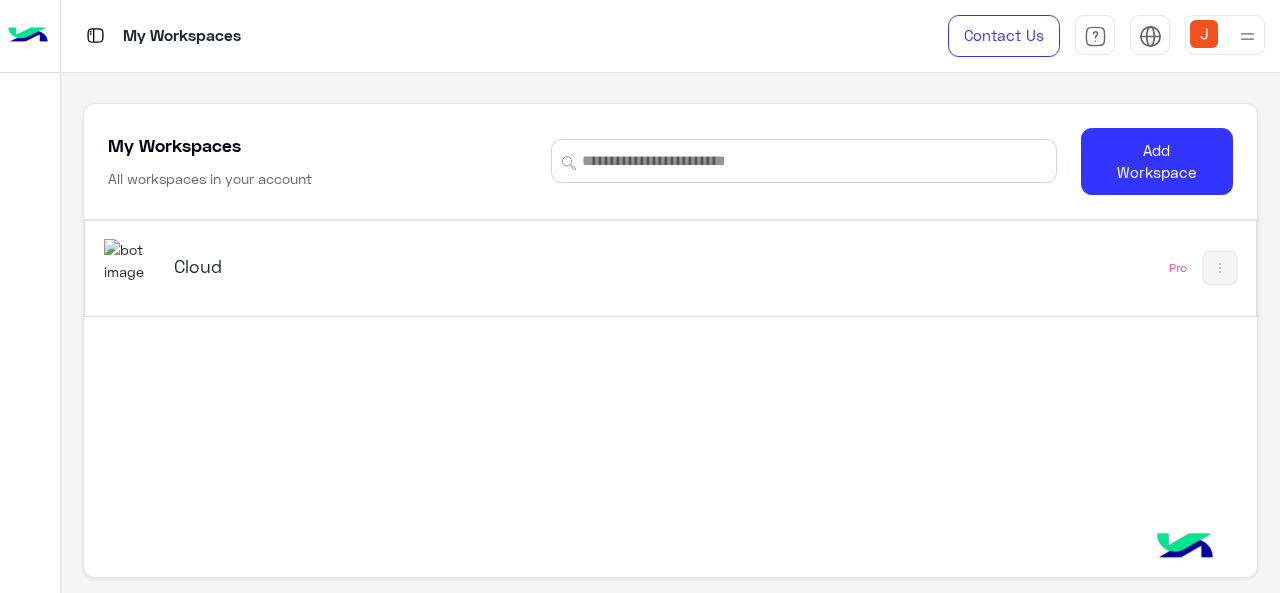 click at bounding box center (1225, 35) 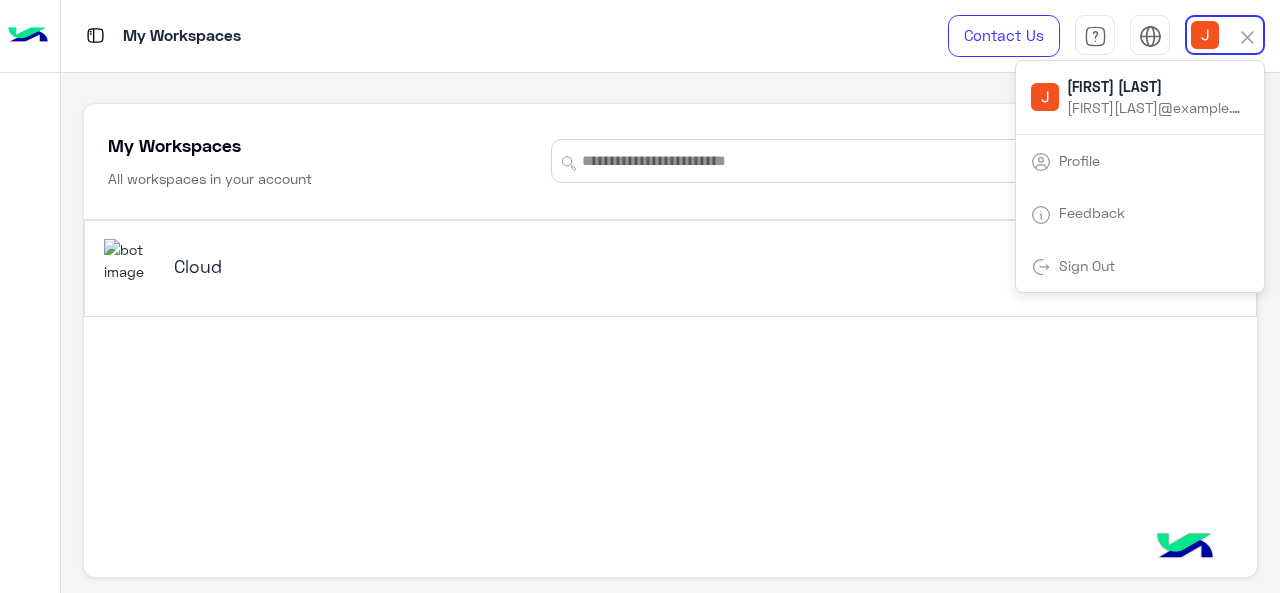 click on "Cloud" at bounding box center [378, 266] 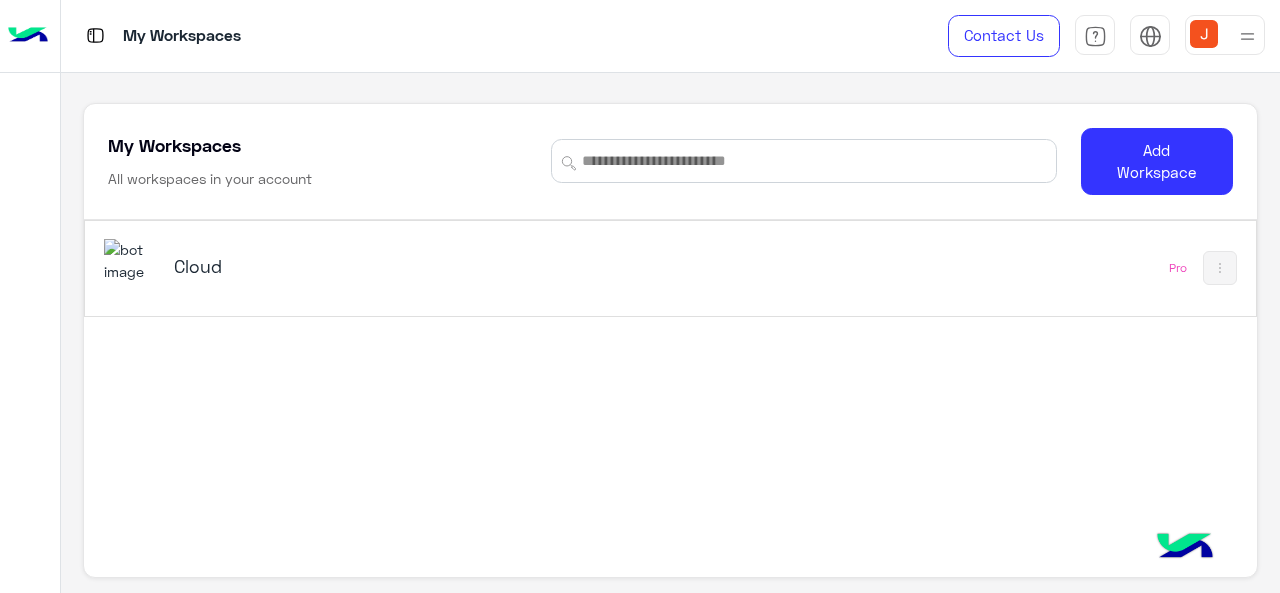click on "Cloud" at bounding box center [444, 268] 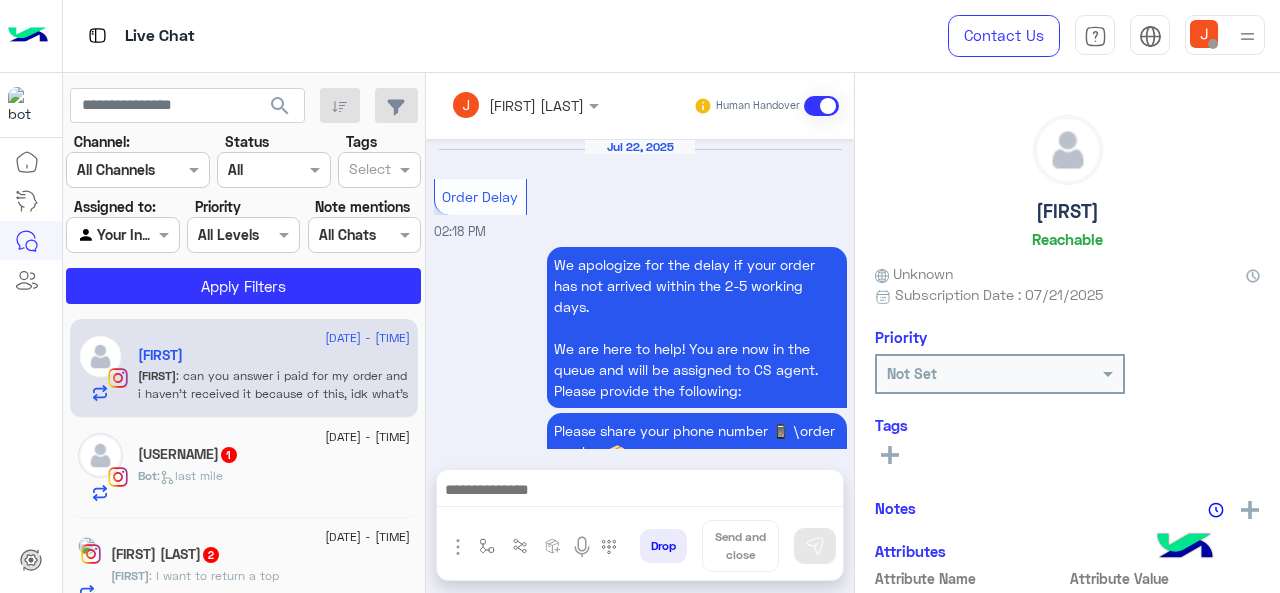 scroll, scrollTop: 1060, scrollLeft: 0, axis: vertical 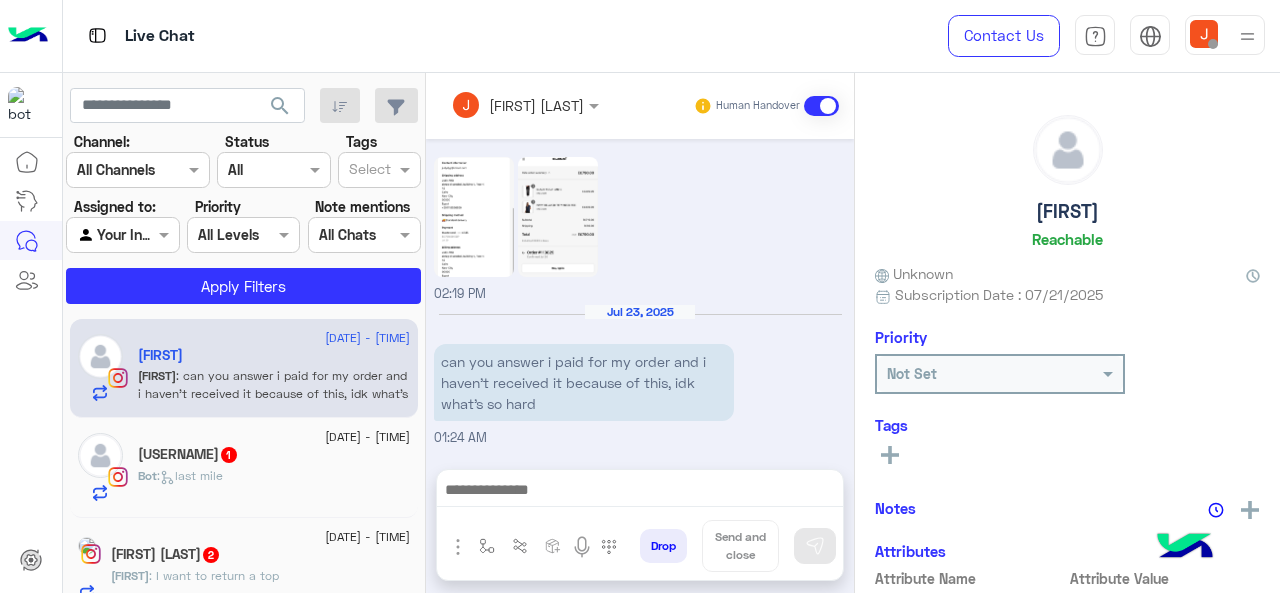 click at bounding box center [1247, 36] 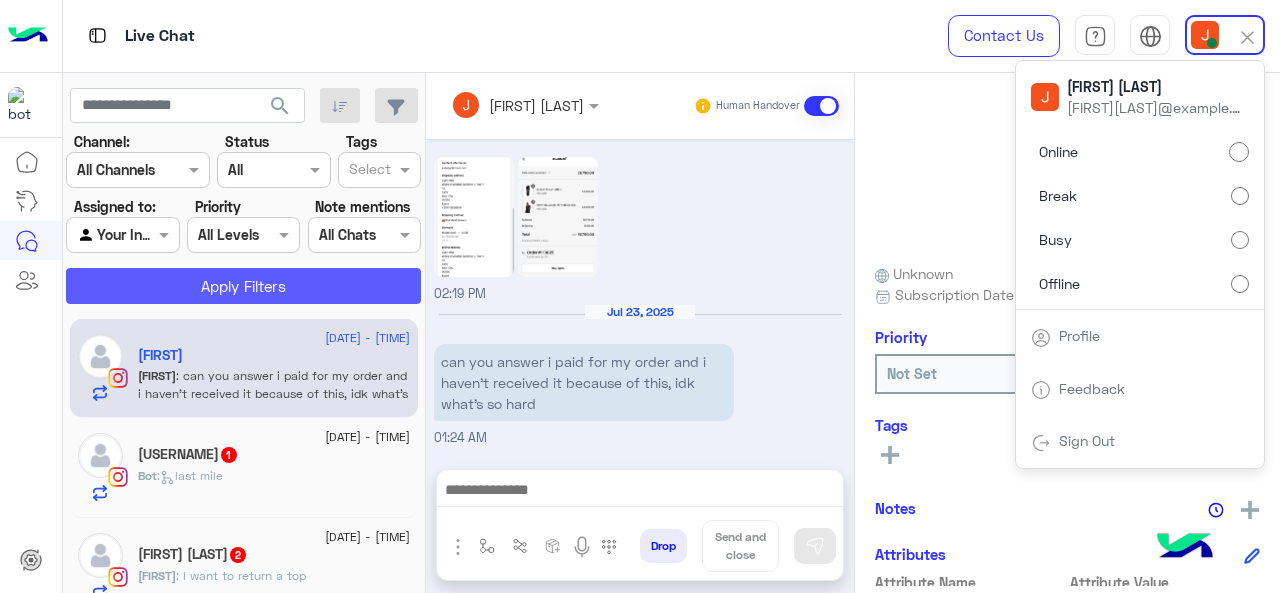click on "Apply Filters" 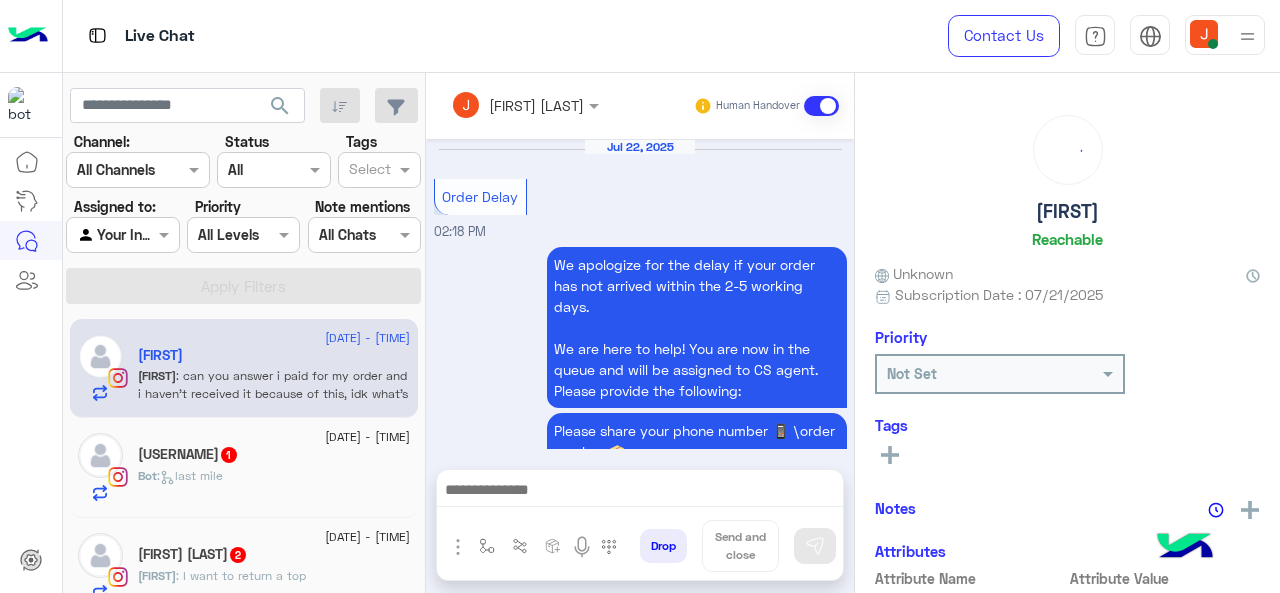 scroll, scrollTop: 1060, scrollLeft: 0, axis: vertical 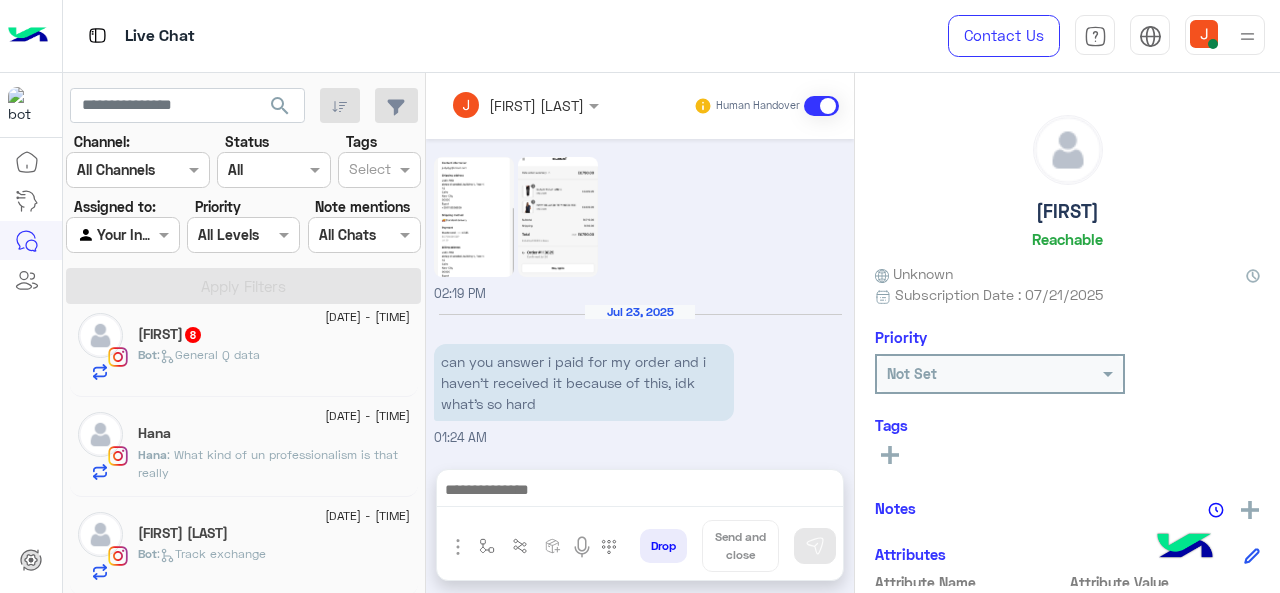 click at bounding box center [100, 235] 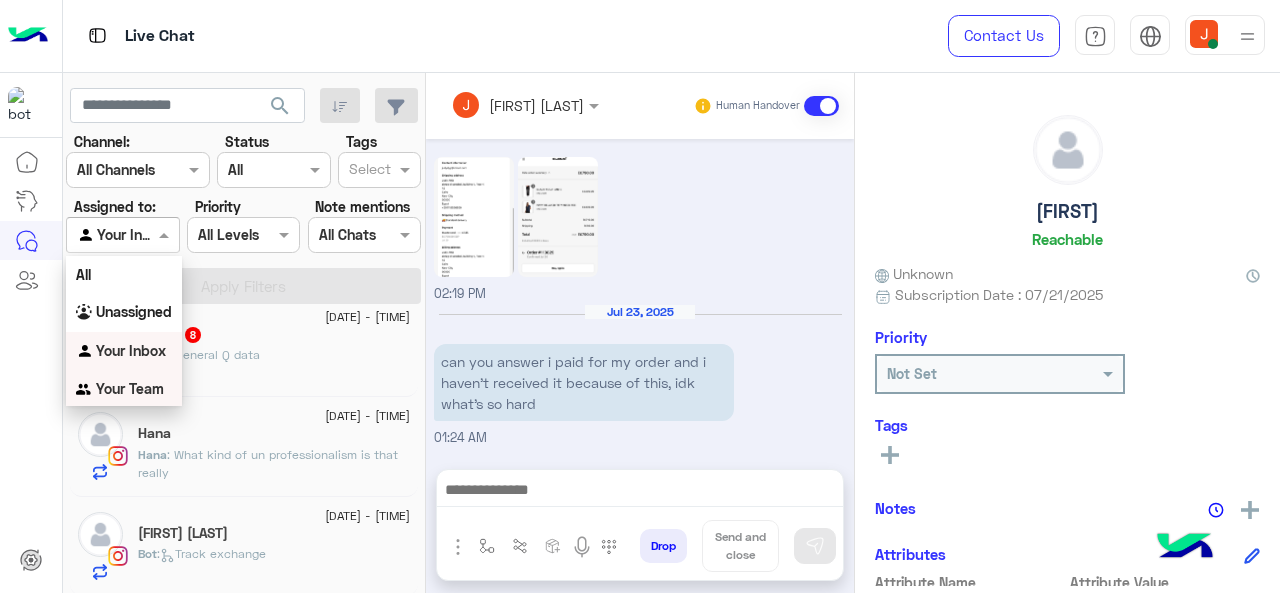 click on "Your Team" at bounding box center [130, 388] 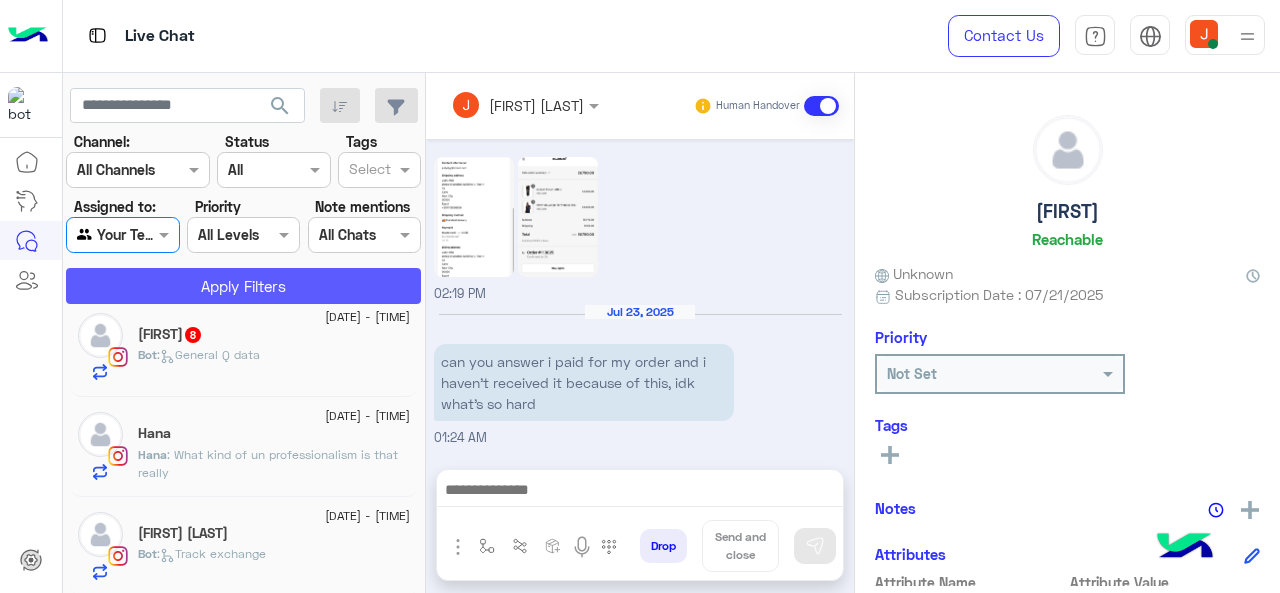 click on "Apply Filters" 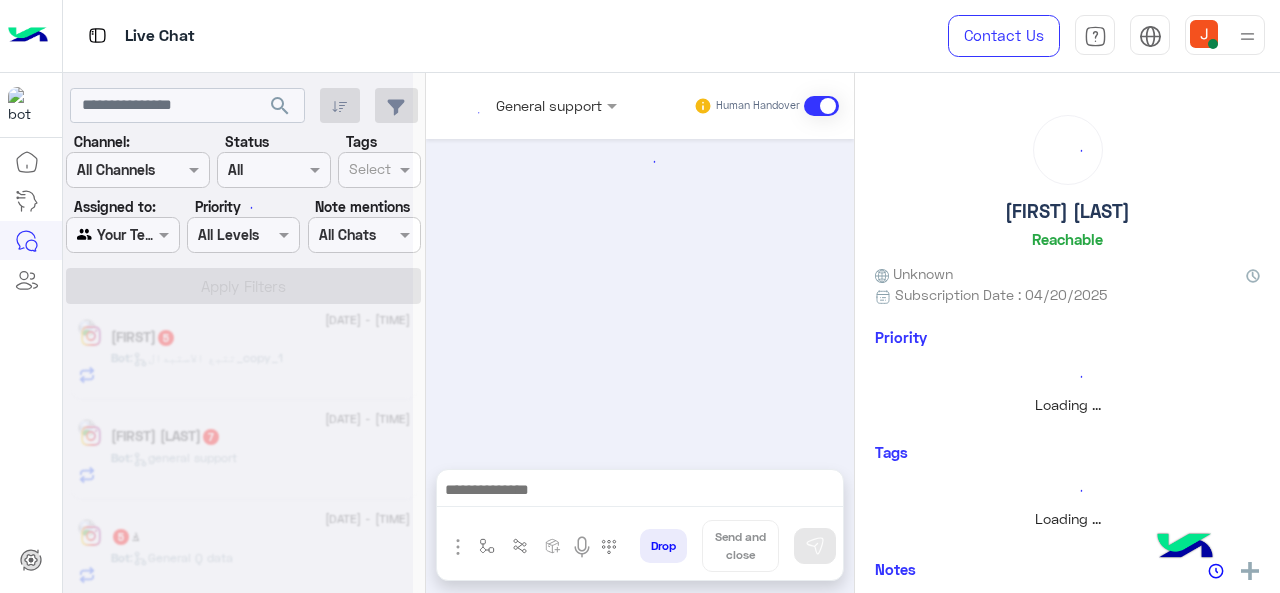 scroll, scrollTop: 0, scrollLeft: 0, axis: both 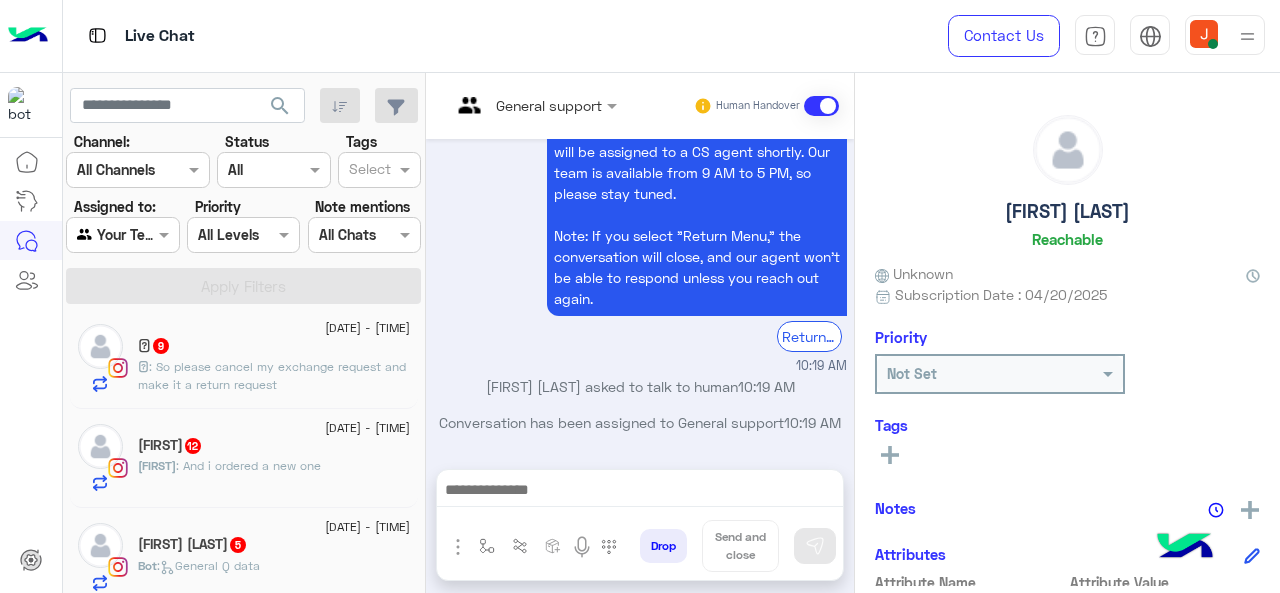 click at bounding box center (1247, 36) 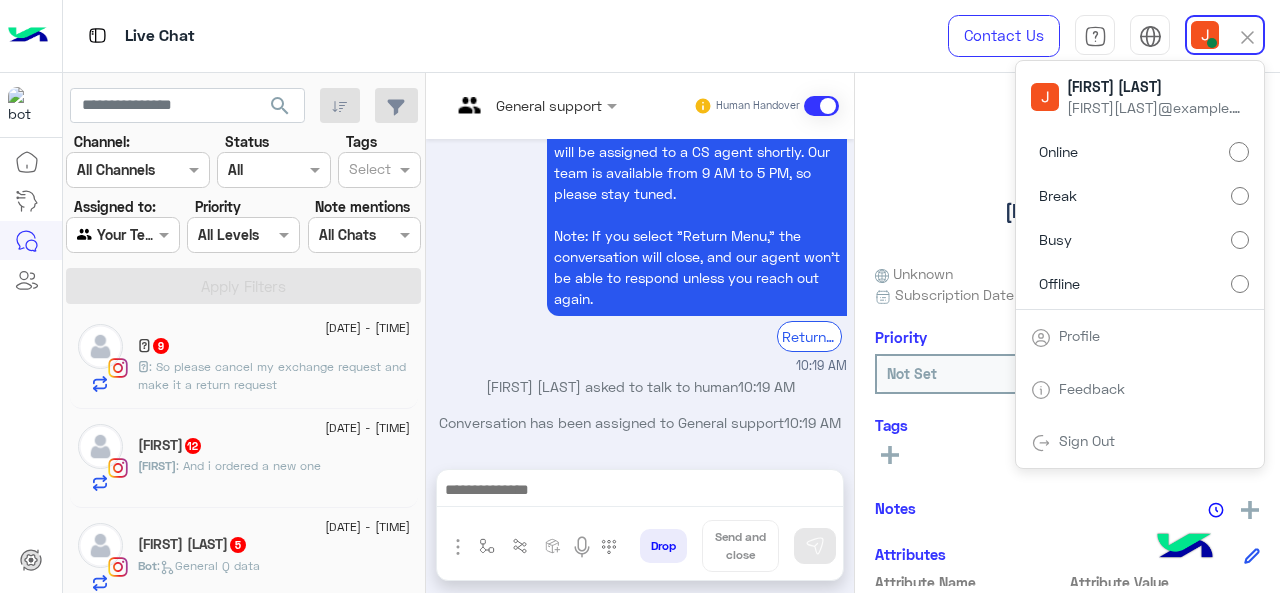 click on "Live Chat" at bounding box center [469, 36] 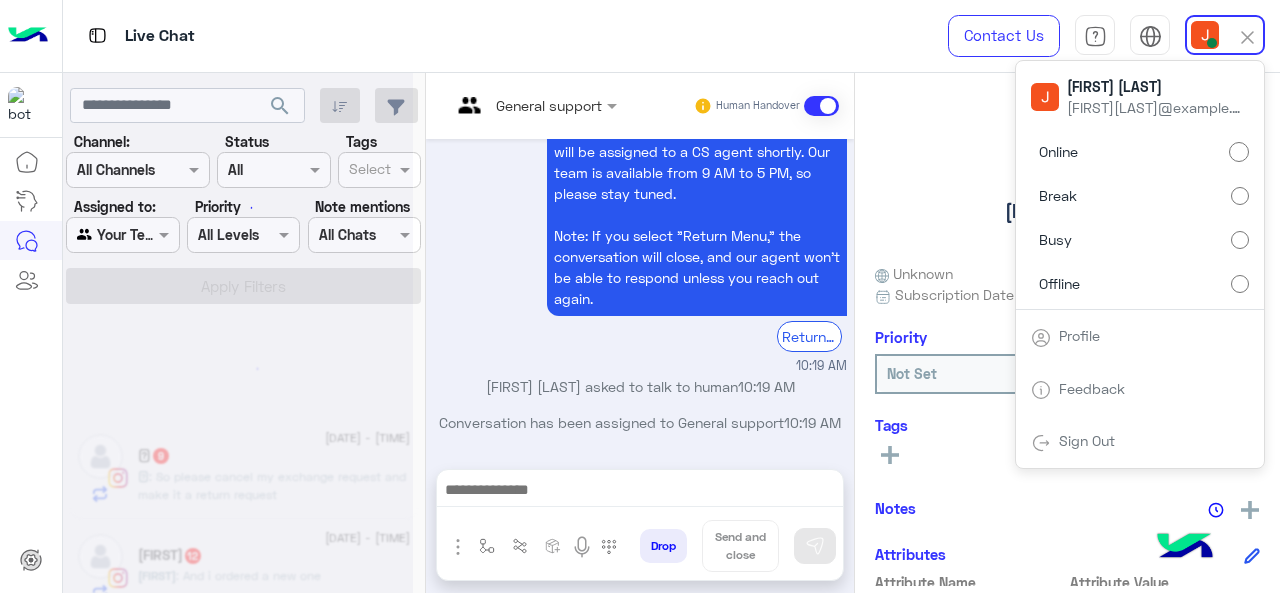 scroll, scrollTop: 10, scrollLeft: 0, axis: vertical 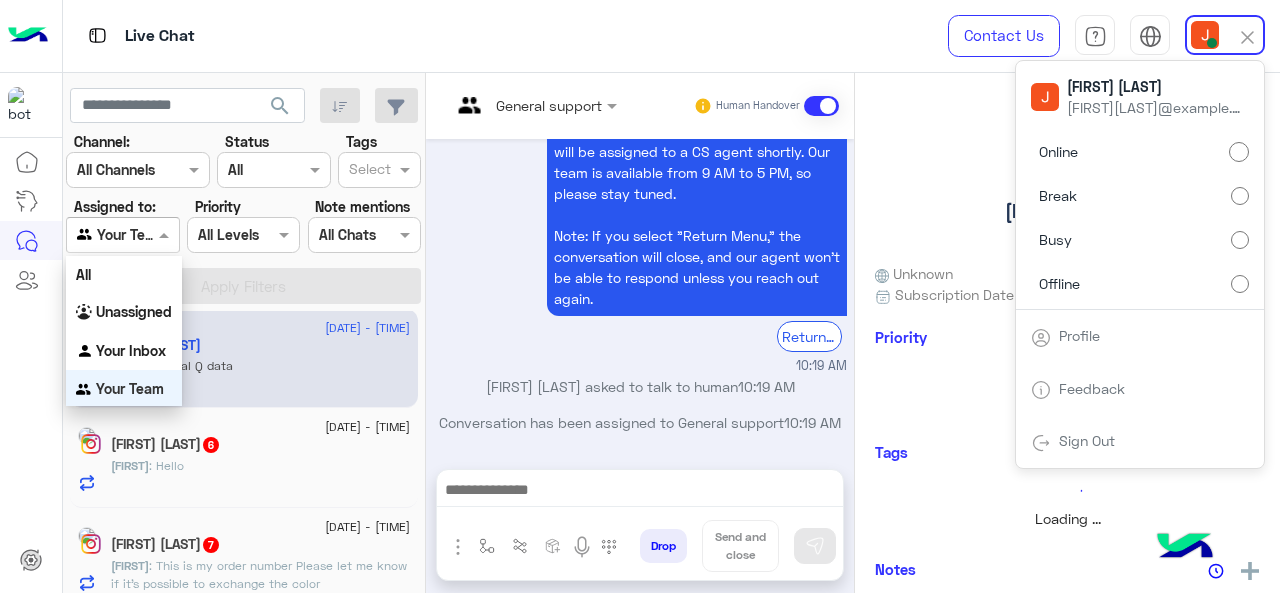 click on "Agent Filter Your Team" at bounding box center (122, 235) 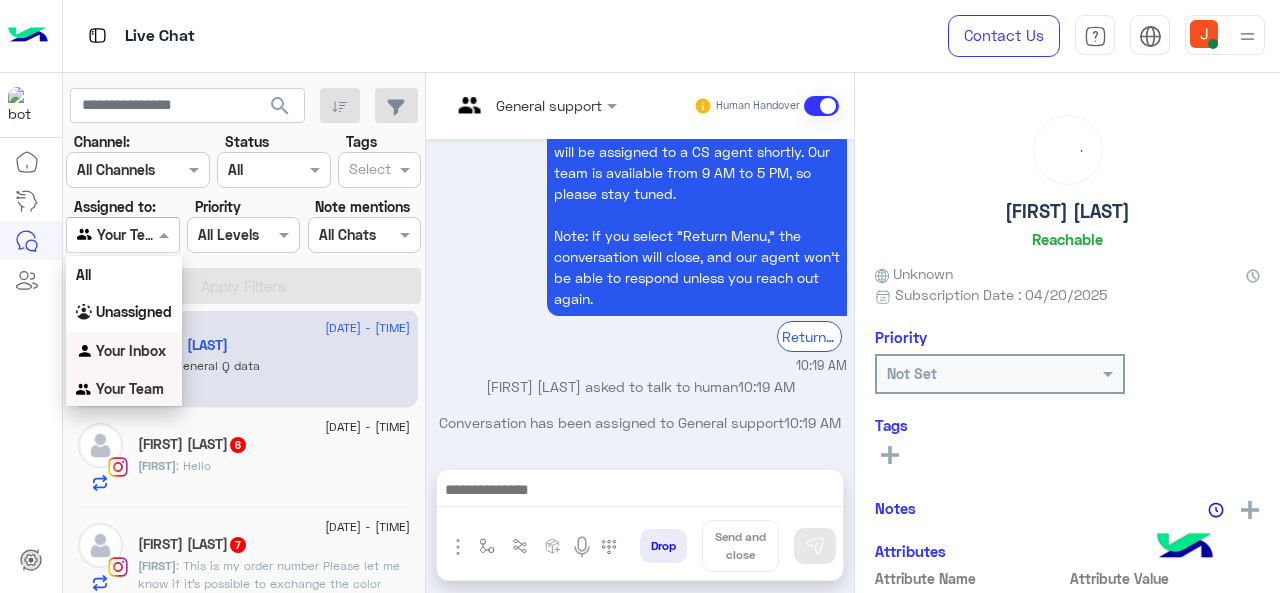 click on "Your Inbox" at bounding box center (131, 350) 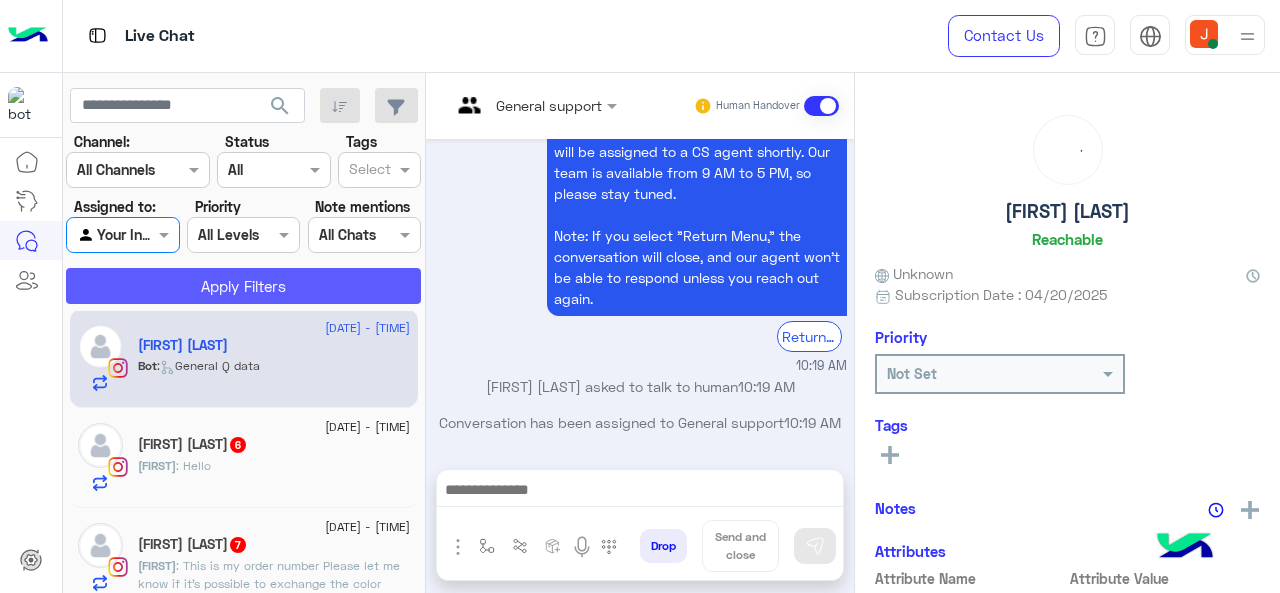 click on "Apply Filters" 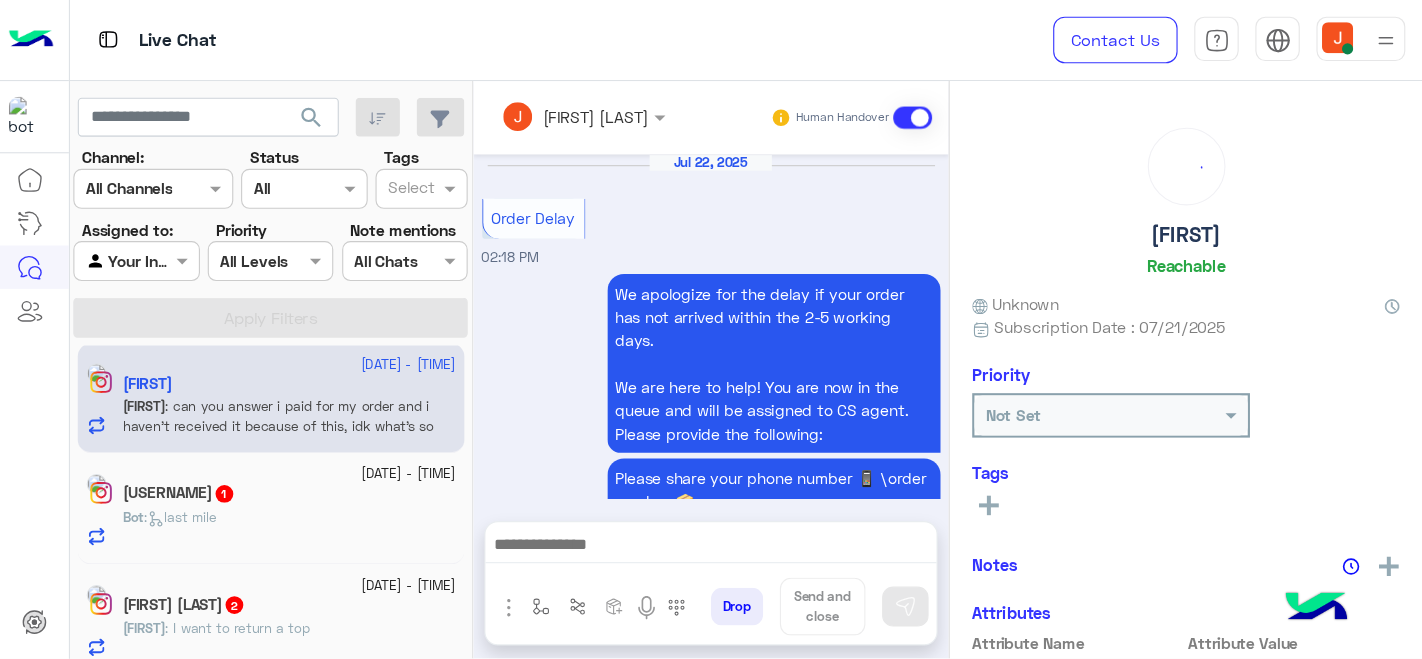 scroll, scrollTop: 1060, scrollLeft: 0, axis: vertical 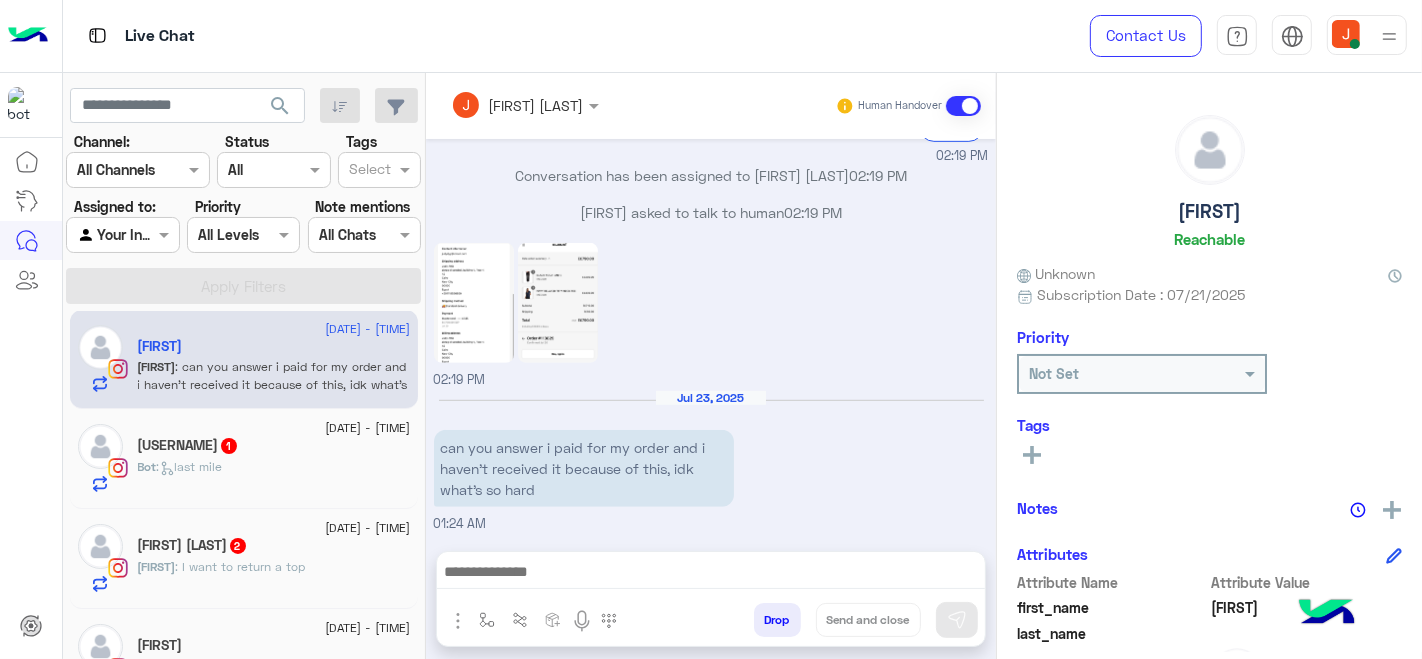 drag, startPoint x: 1096, startPoint y: 1, endPoint x: 848, endPoint y: 44, distance: 251.70023 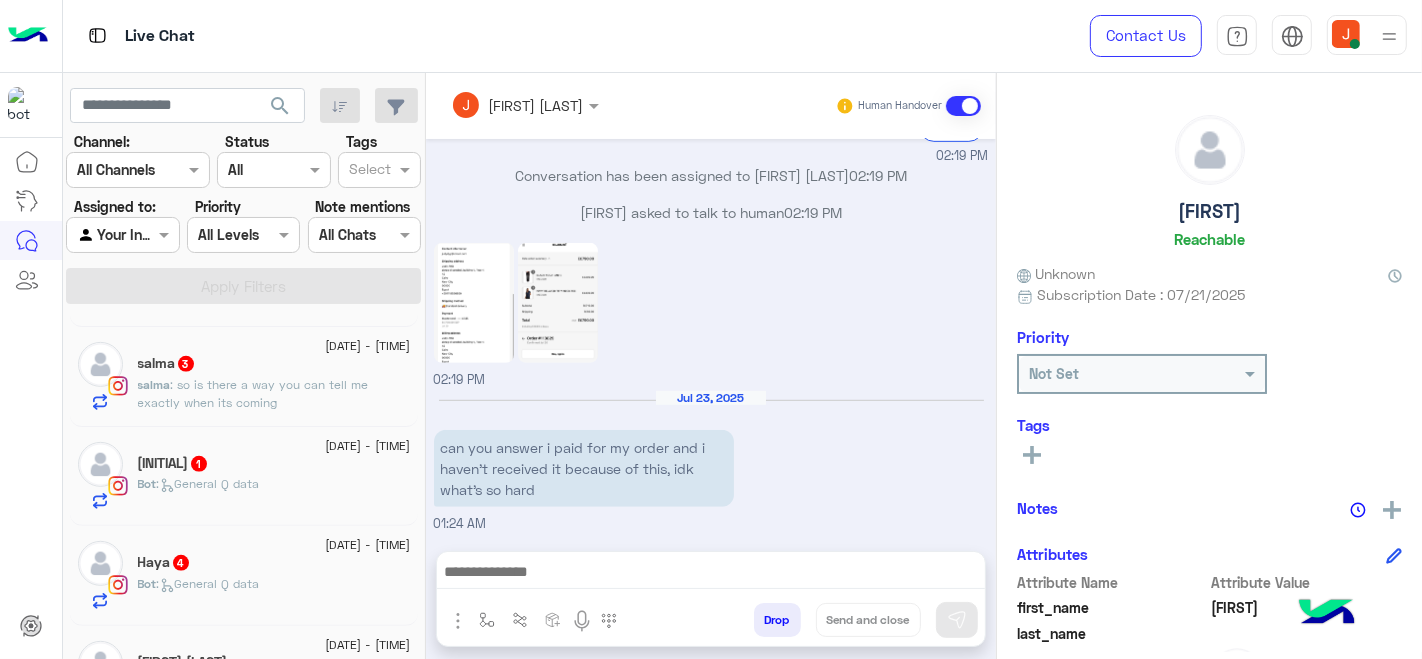 scroll, scrollTop: 1151, scrollLeft: 0, axis: vertical 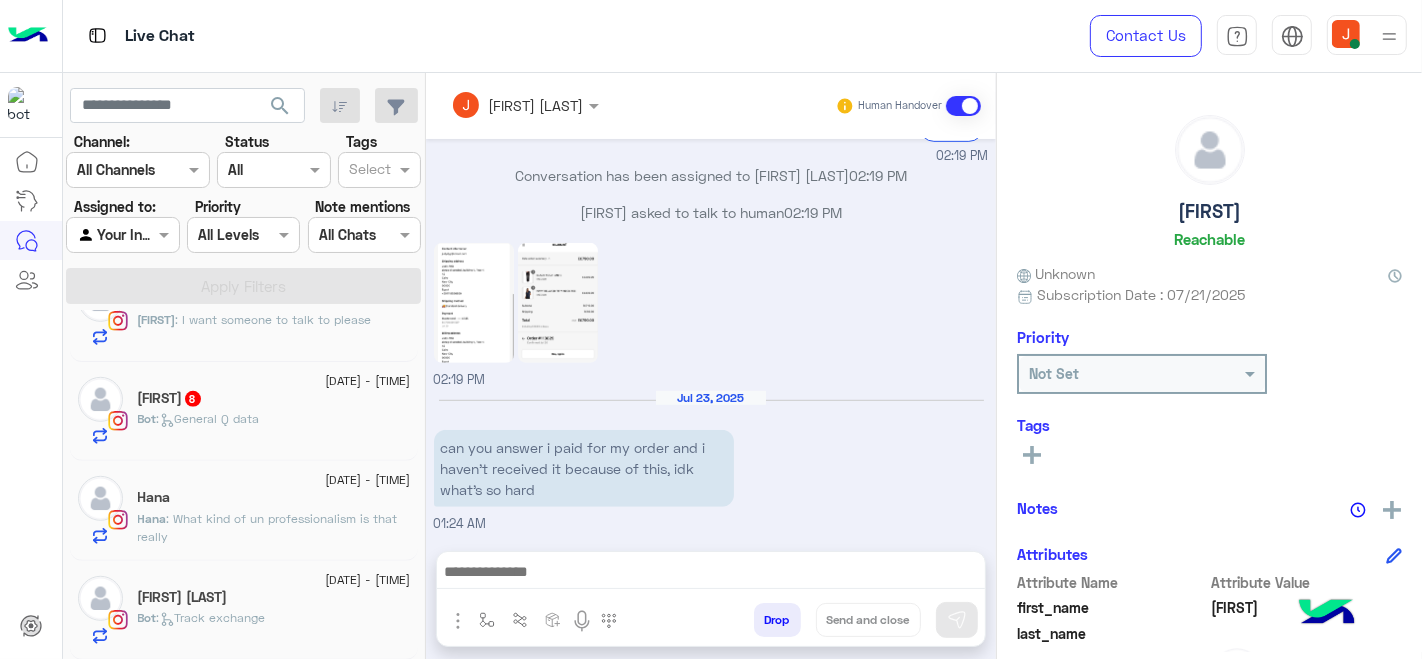 click on "[FIRST] [LAST]" 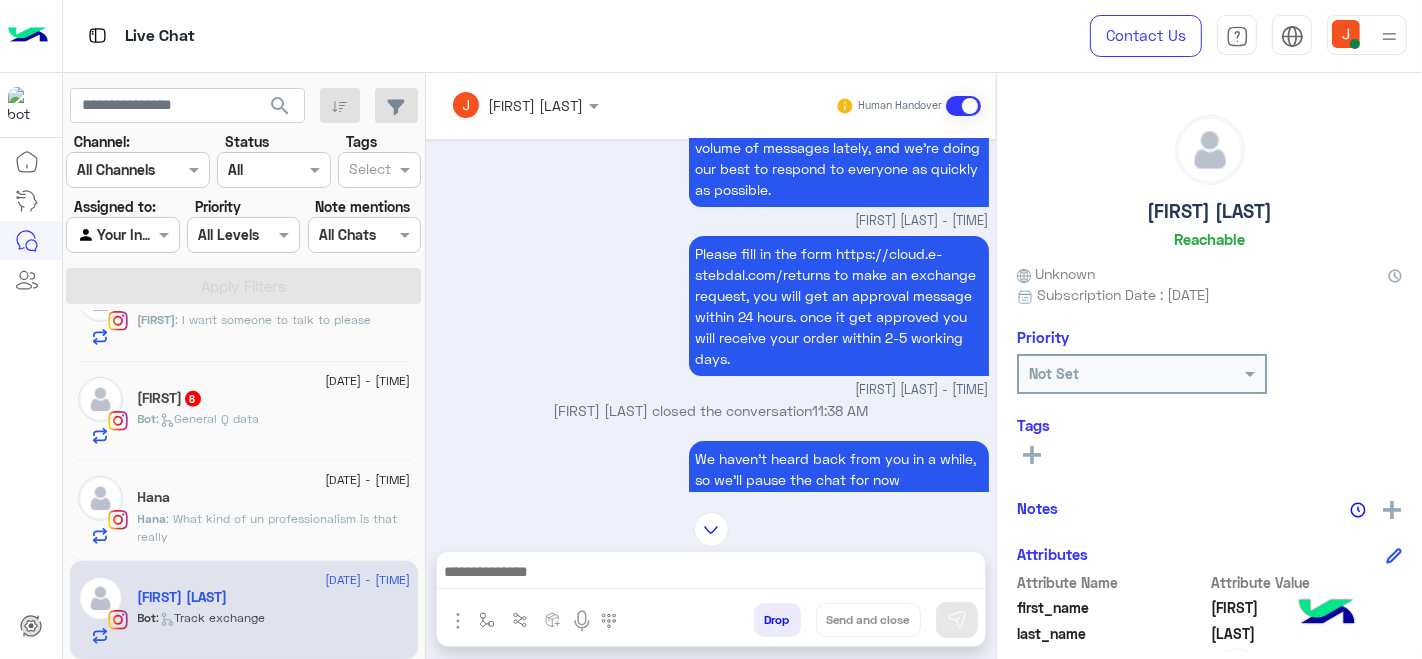 scroll, scrollTop: 191, scrollLeft: 0, axis: vertical 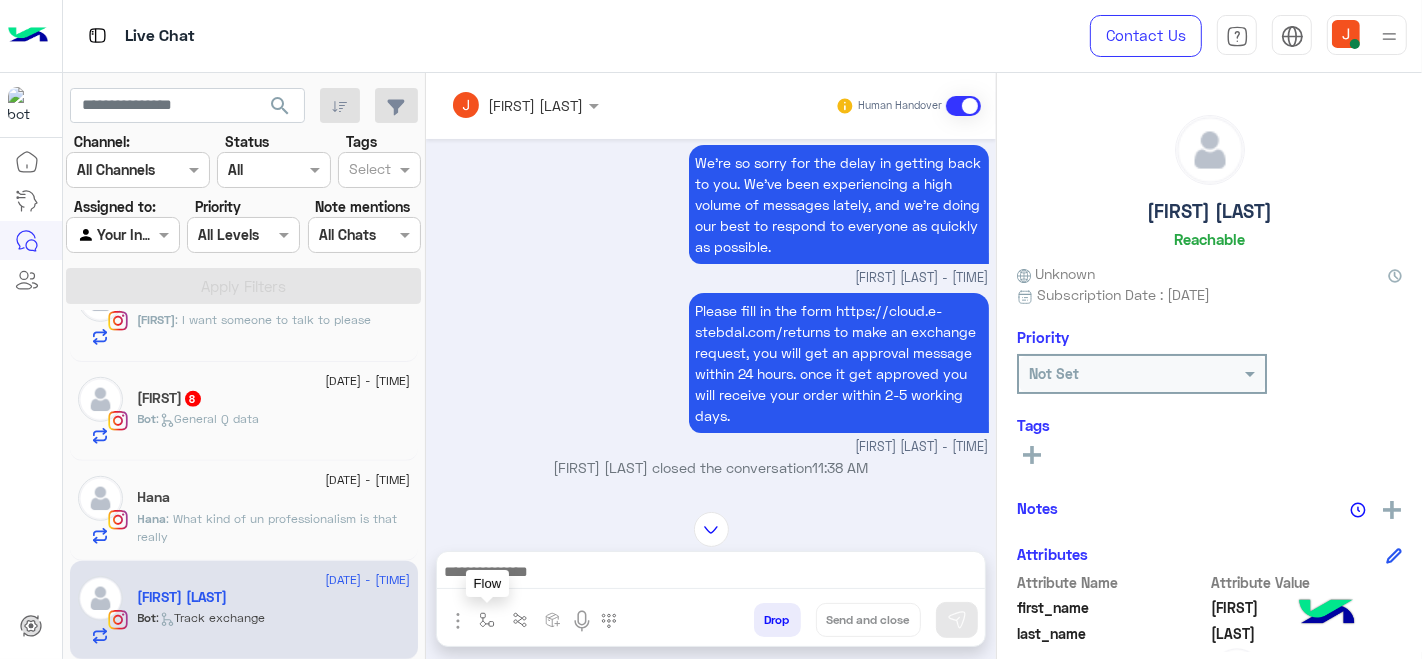 click at bounding box center (487, 620) 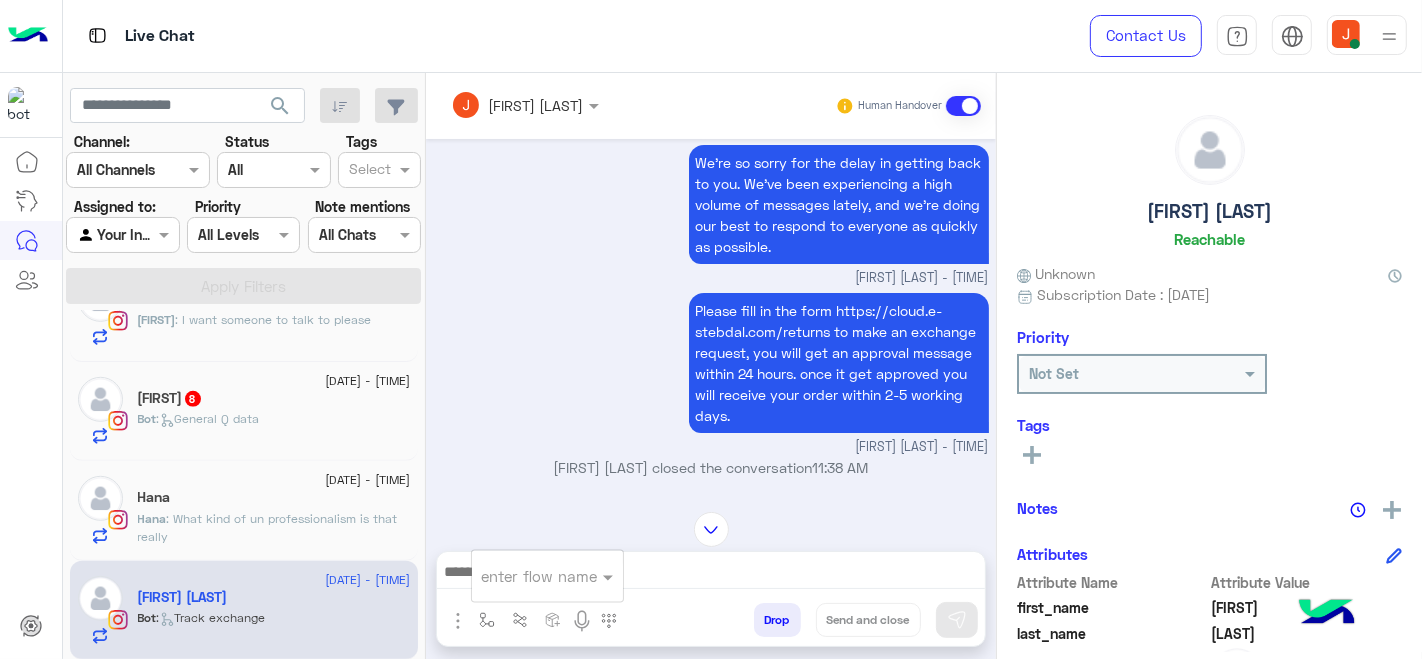 click at bounding box center [523, 576] 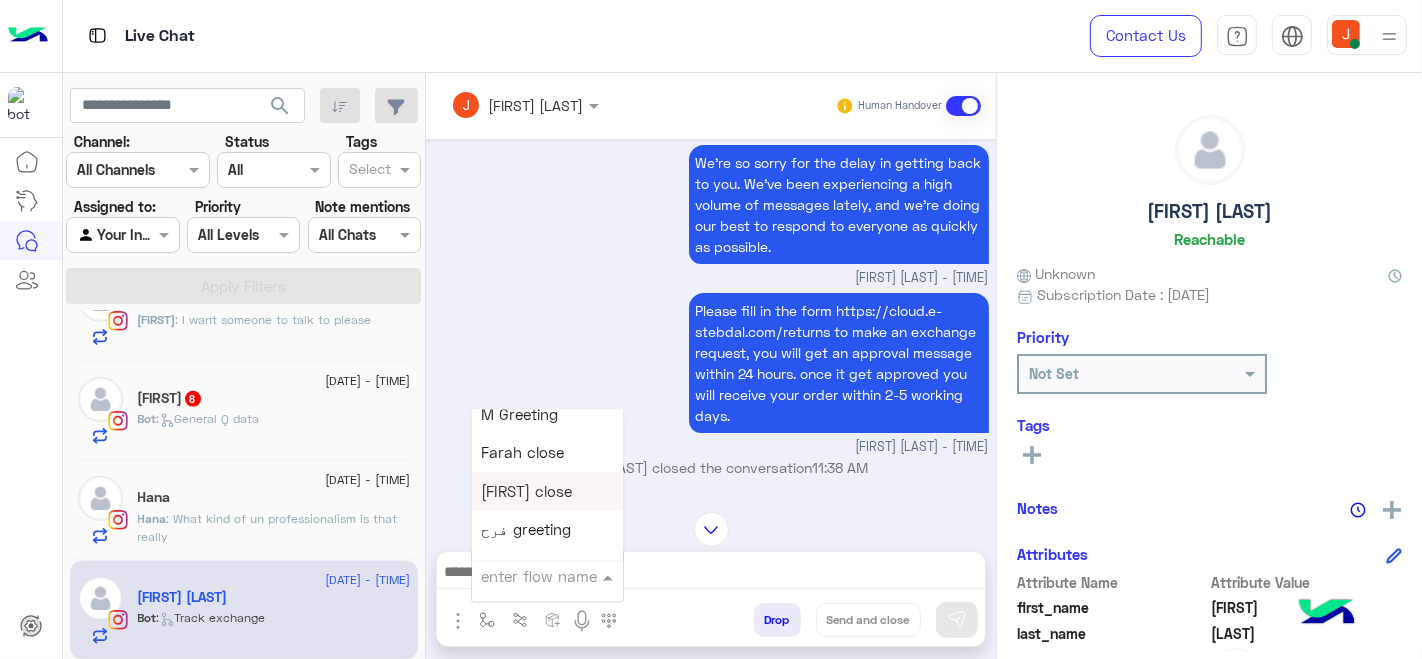 scroll, scrollTop: 2444, scrollLeft: 0, axis: vertical 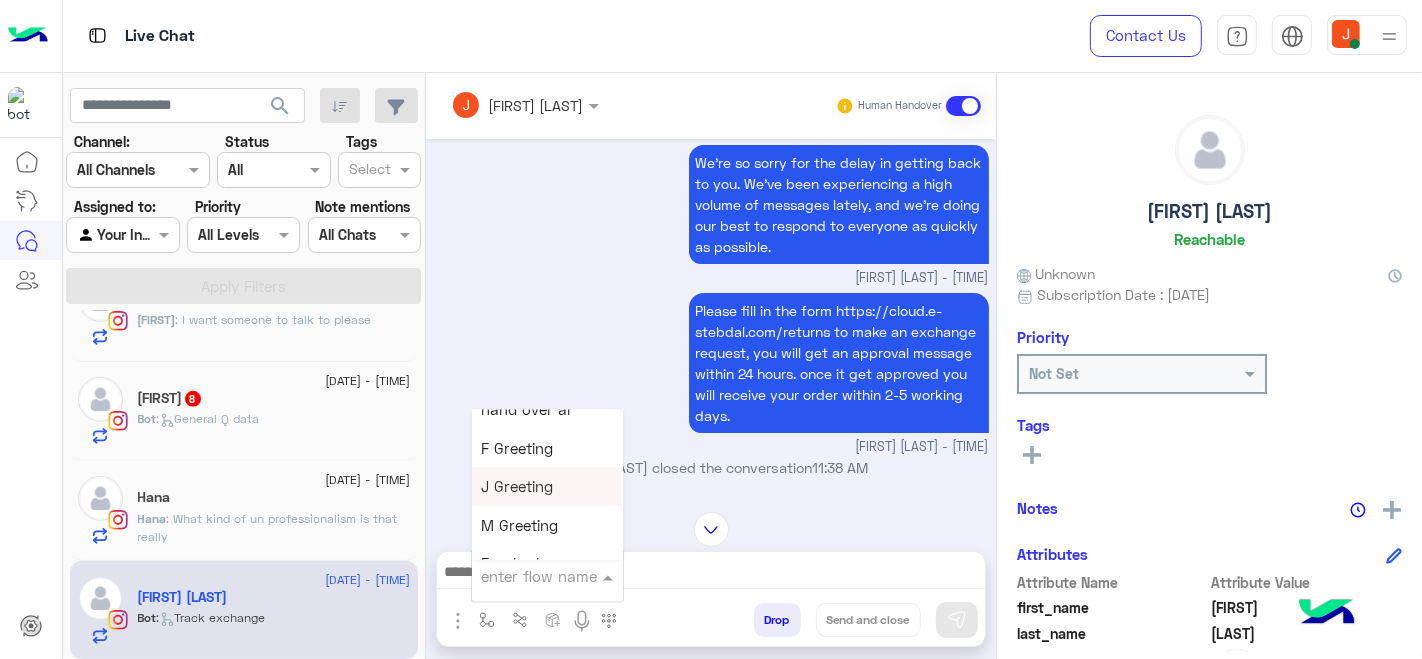 click on "J Greeting" at bounding box center [518, 487] 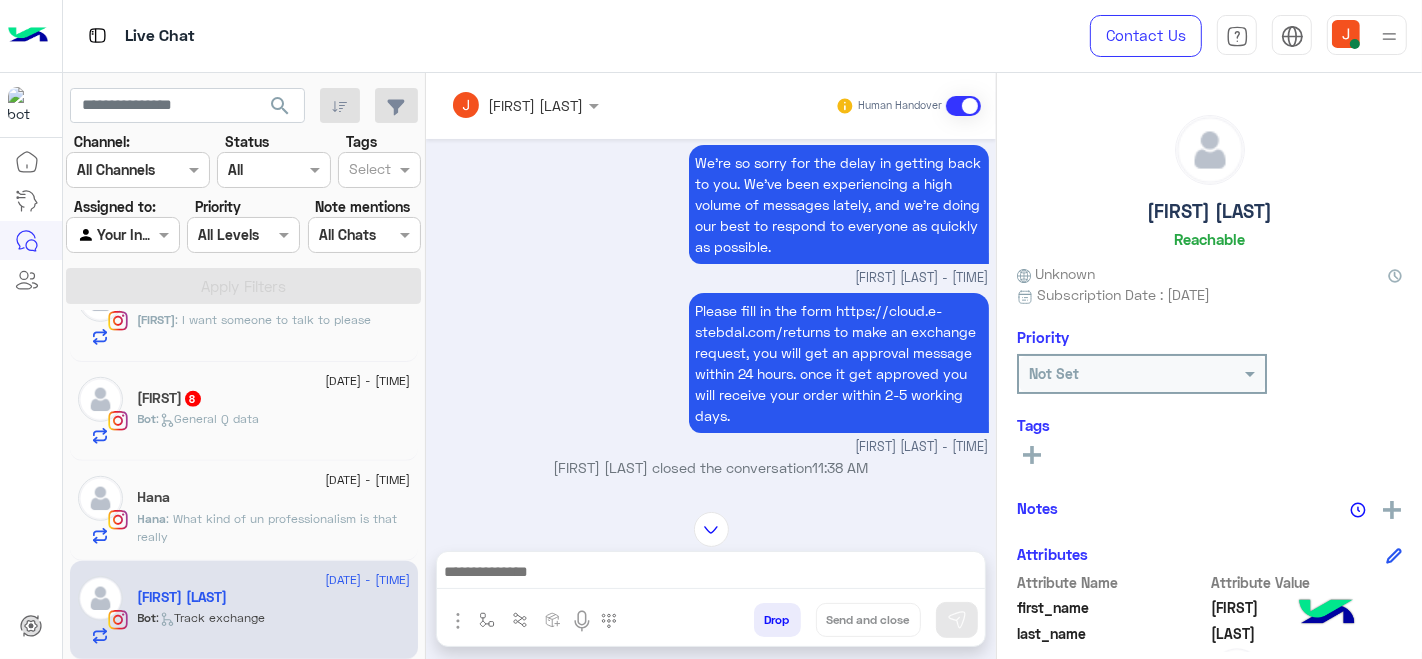 type on "**********" 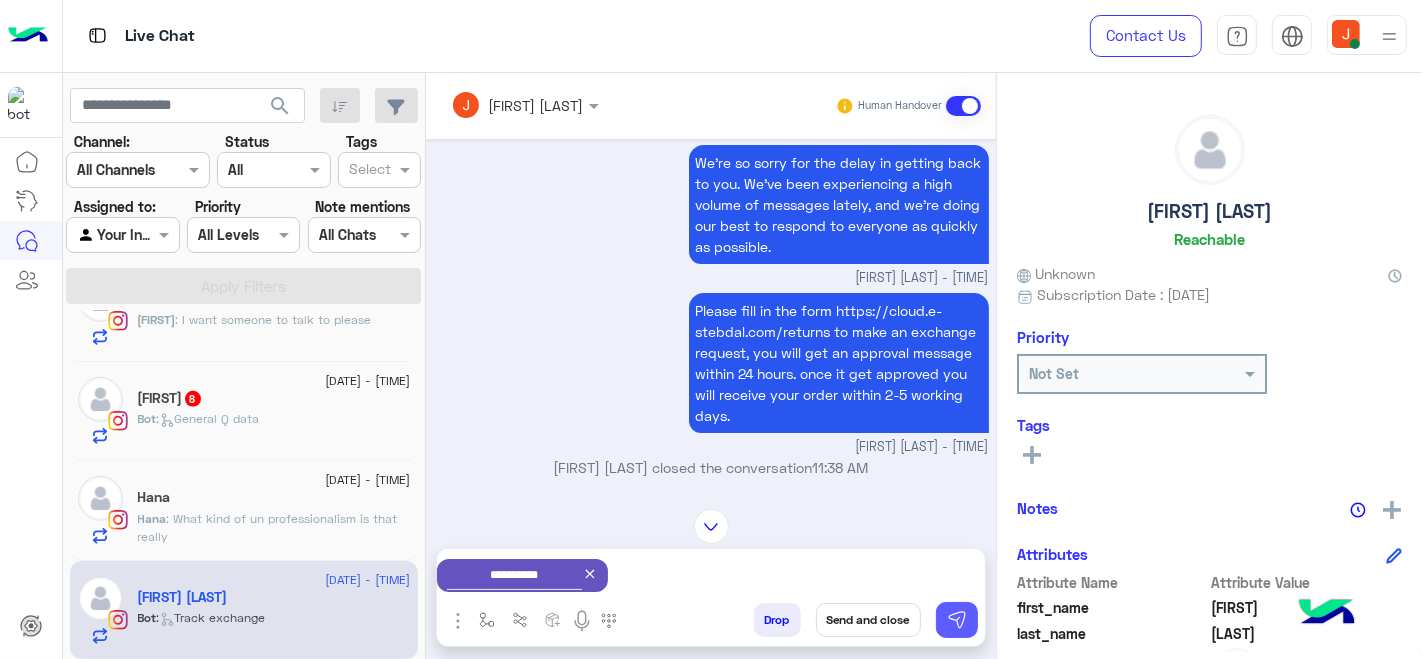 click at bounding box center [957, 620] 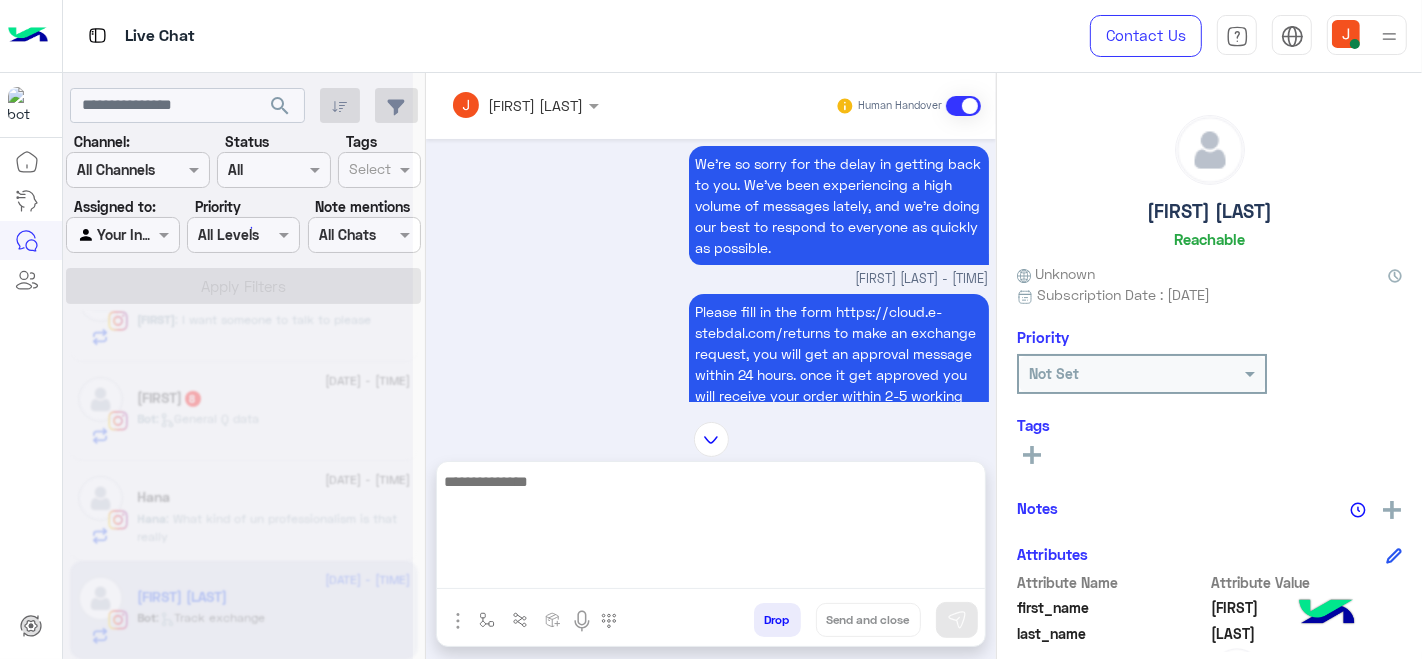 click at bounding box center [711, 529] 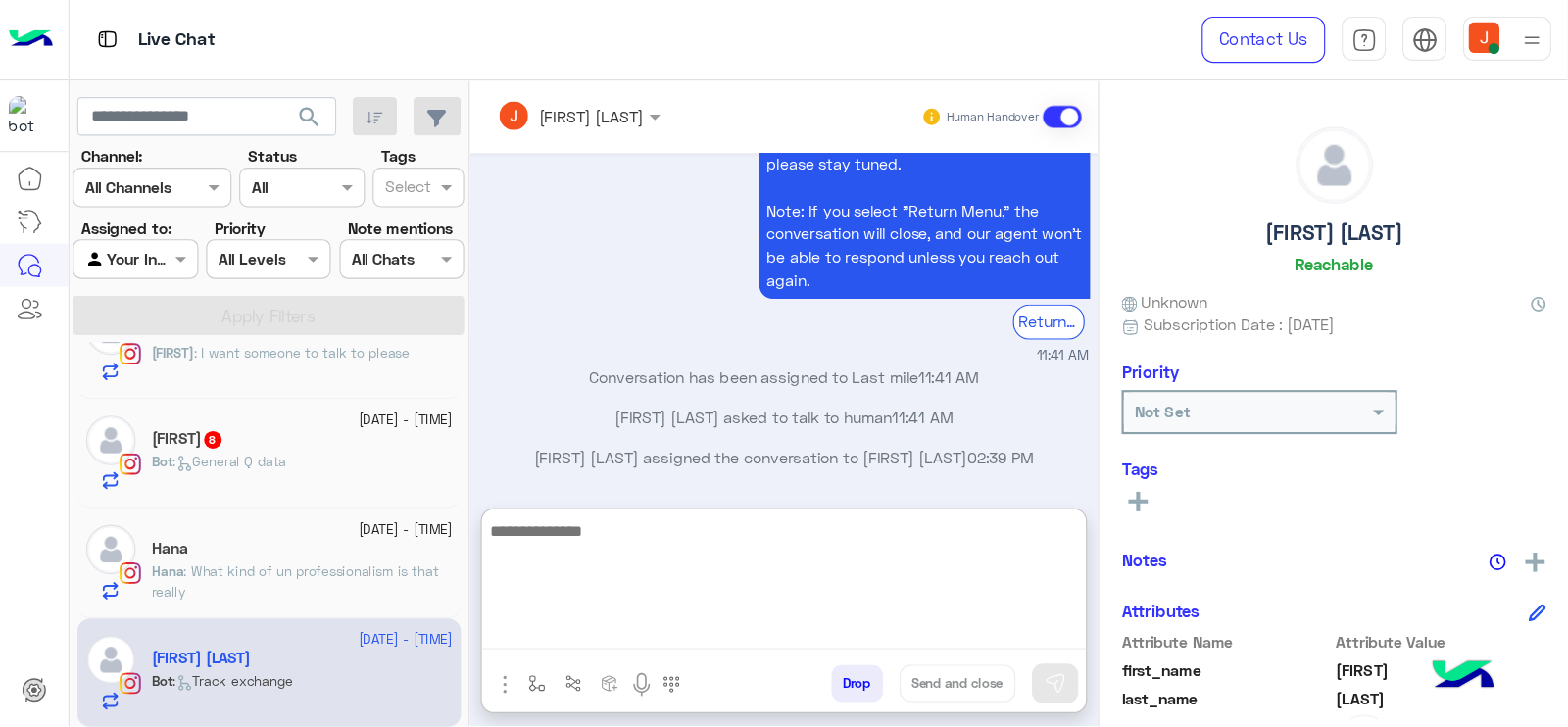 scroll, scrollTop: 1982, scrollLeft: 0, axis: vertical 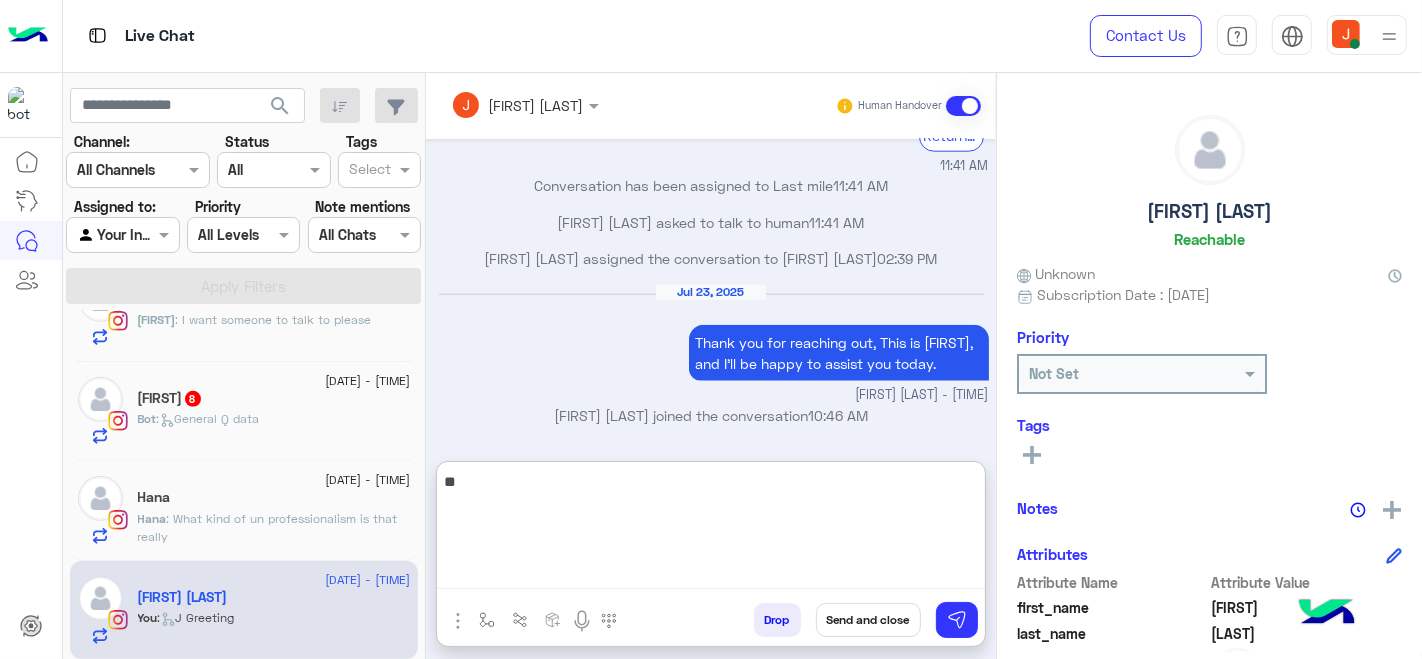 type on "*" 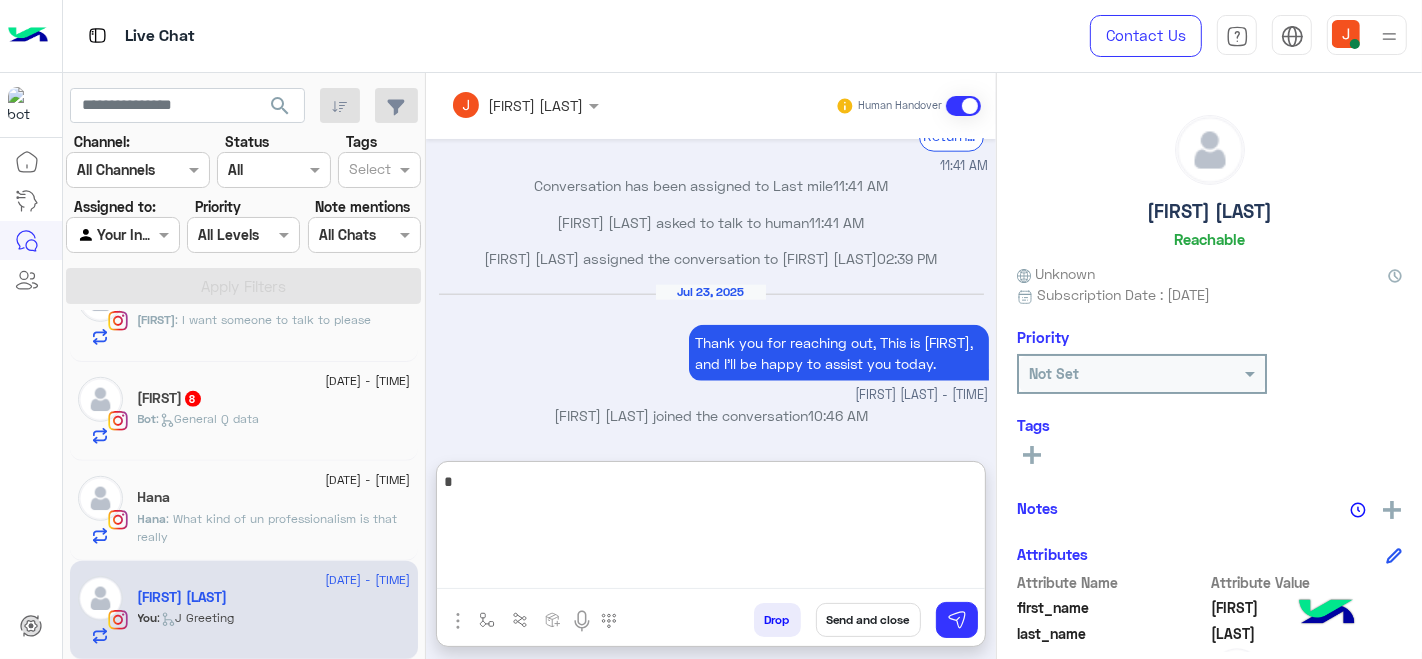 type 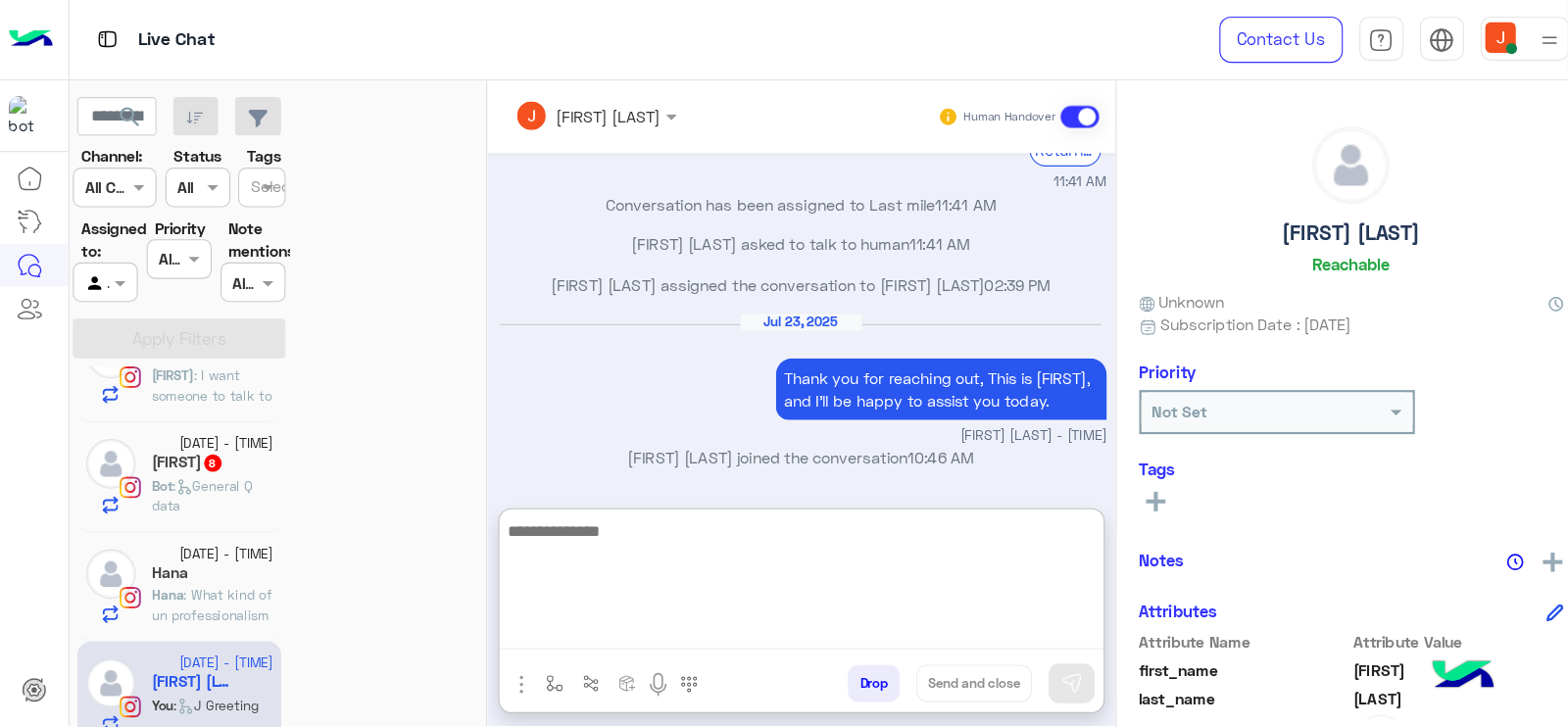 scroll, scrollTop: 1050, scrollLeft: 0, axis: vertical 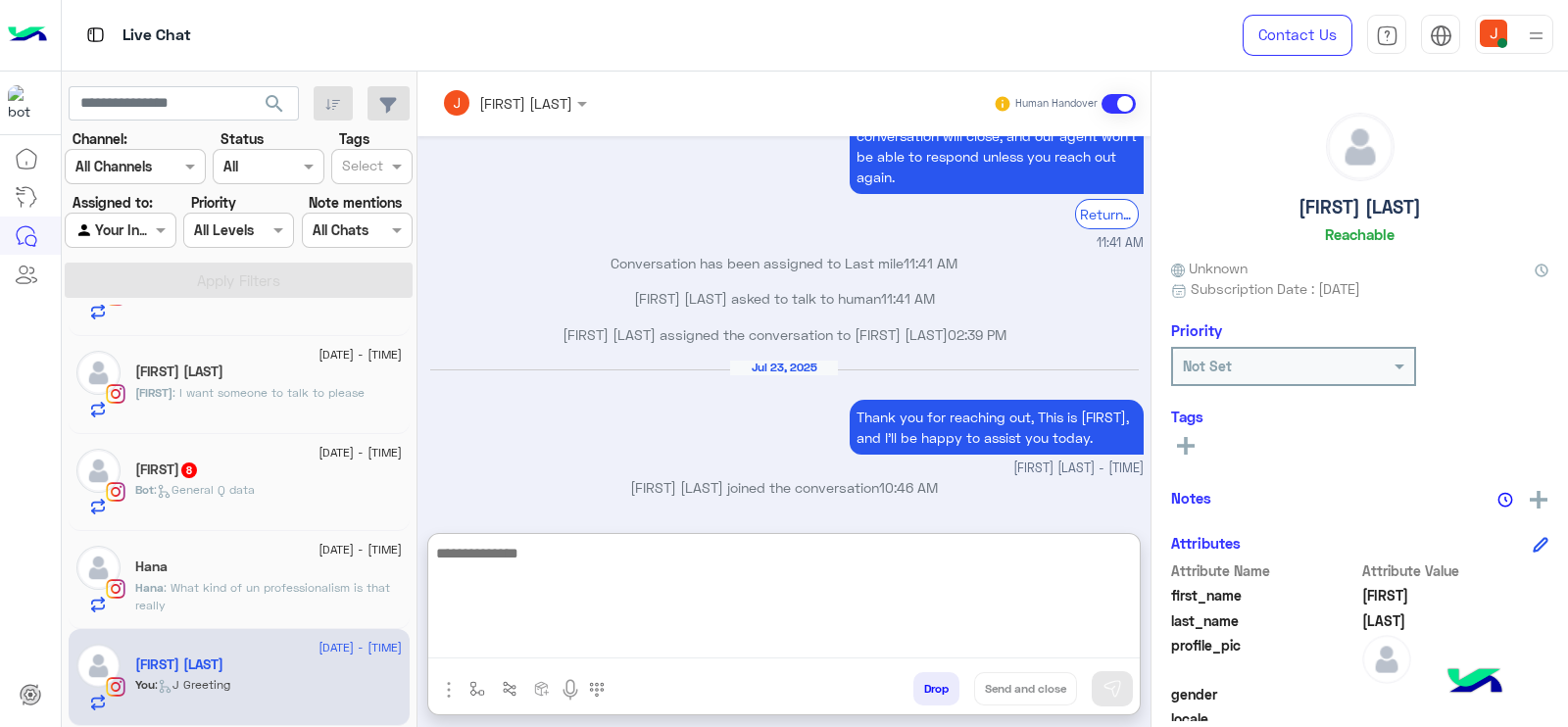click at bounding box center (784, 600) 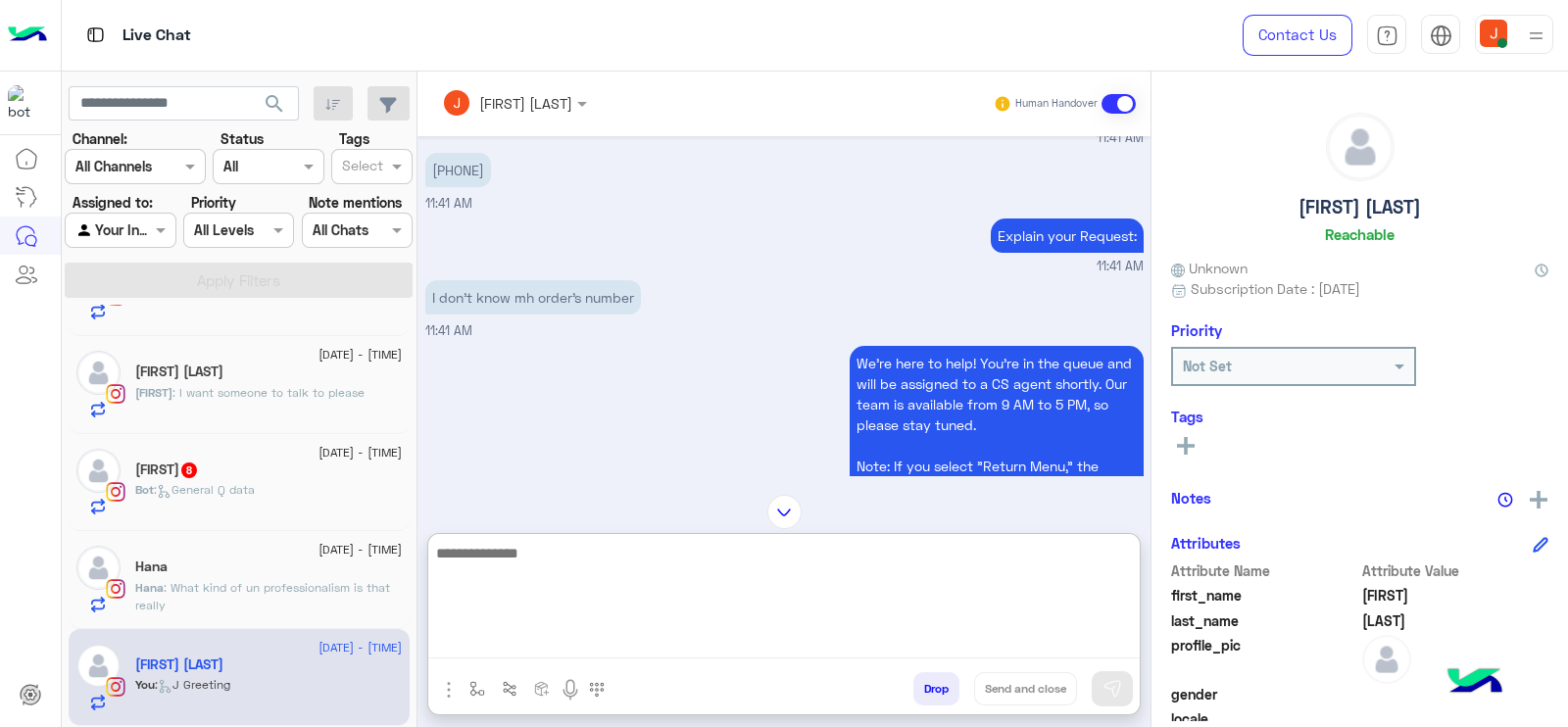 scroll, scrollTop: 1514, scrollLeft: 0, axis: vertical 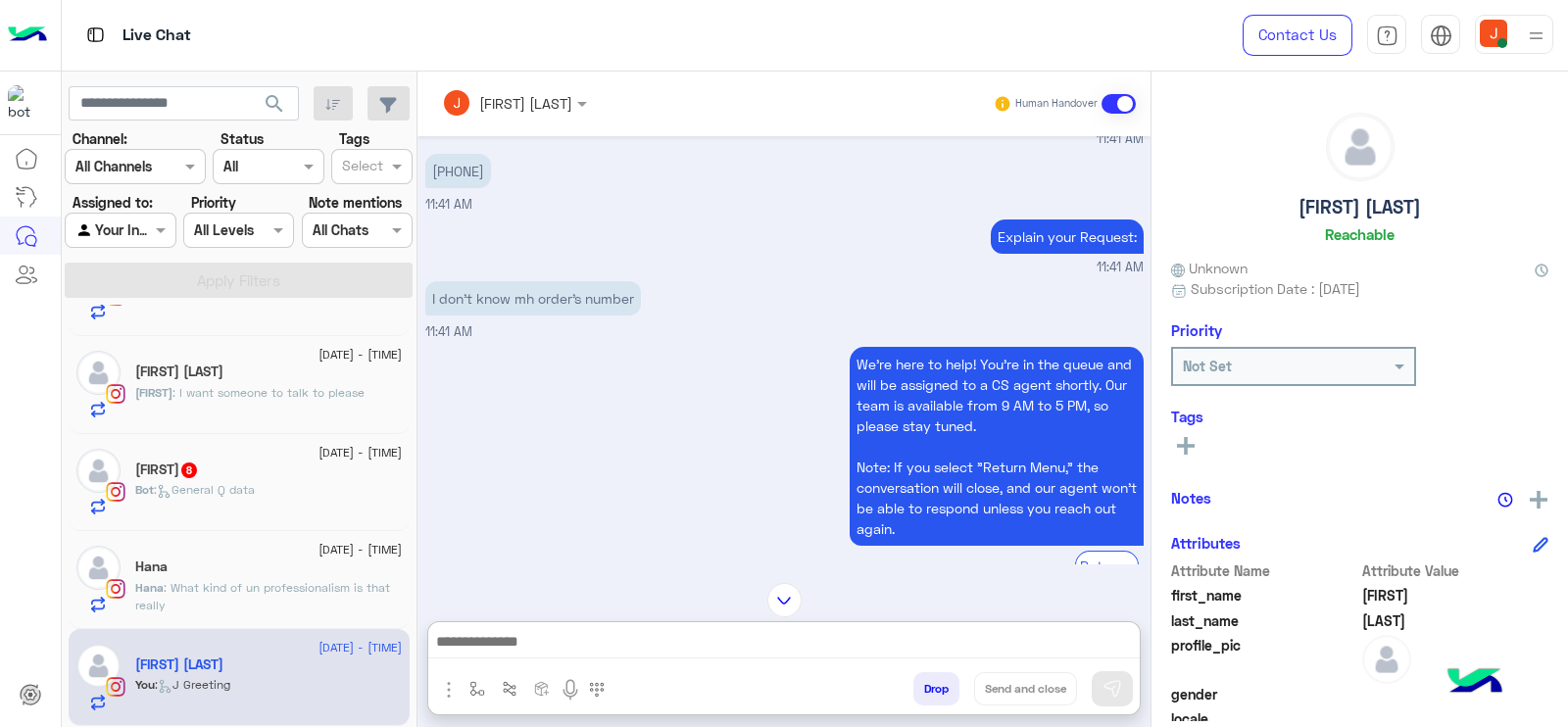 click on "[PHONE]" at bounding box center (458, 170) 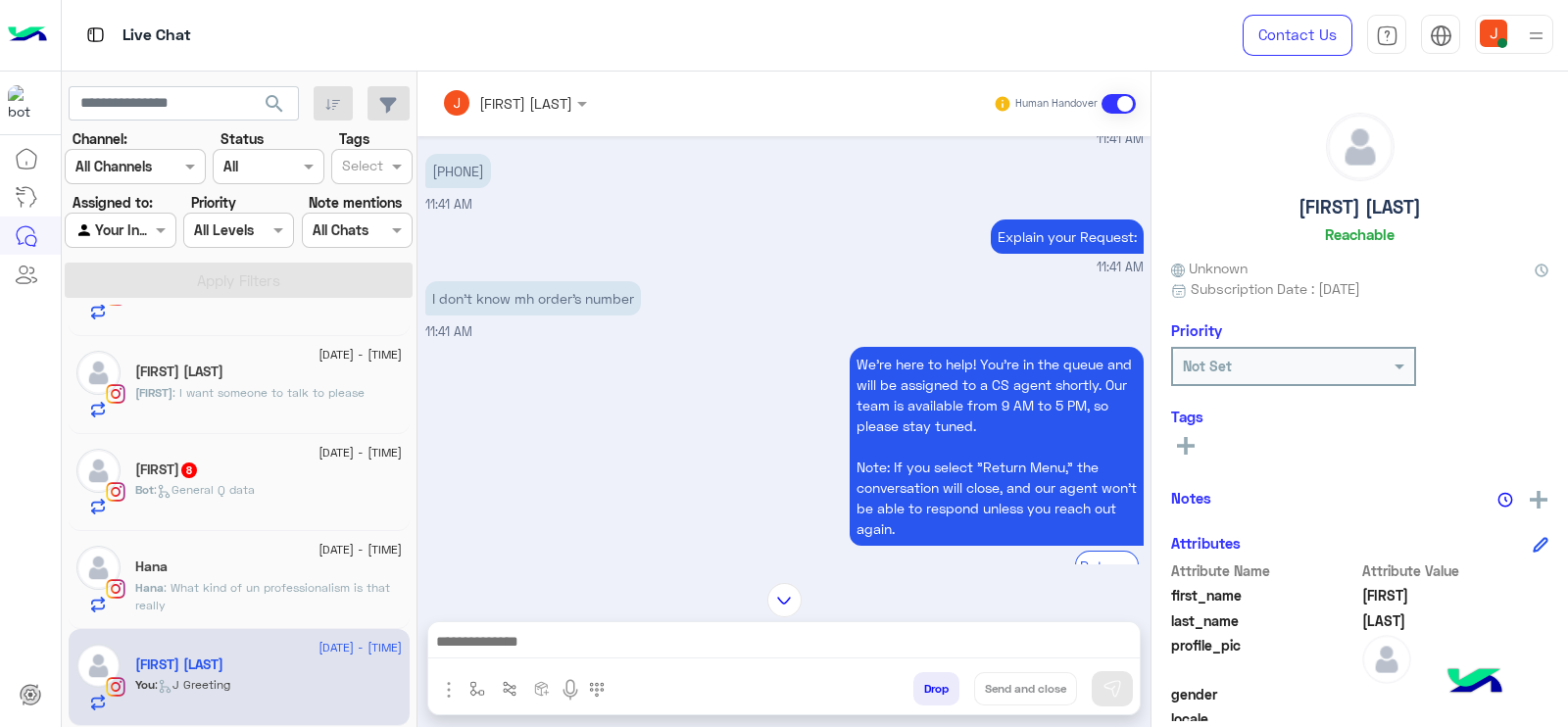 copy on "[PHONE]" 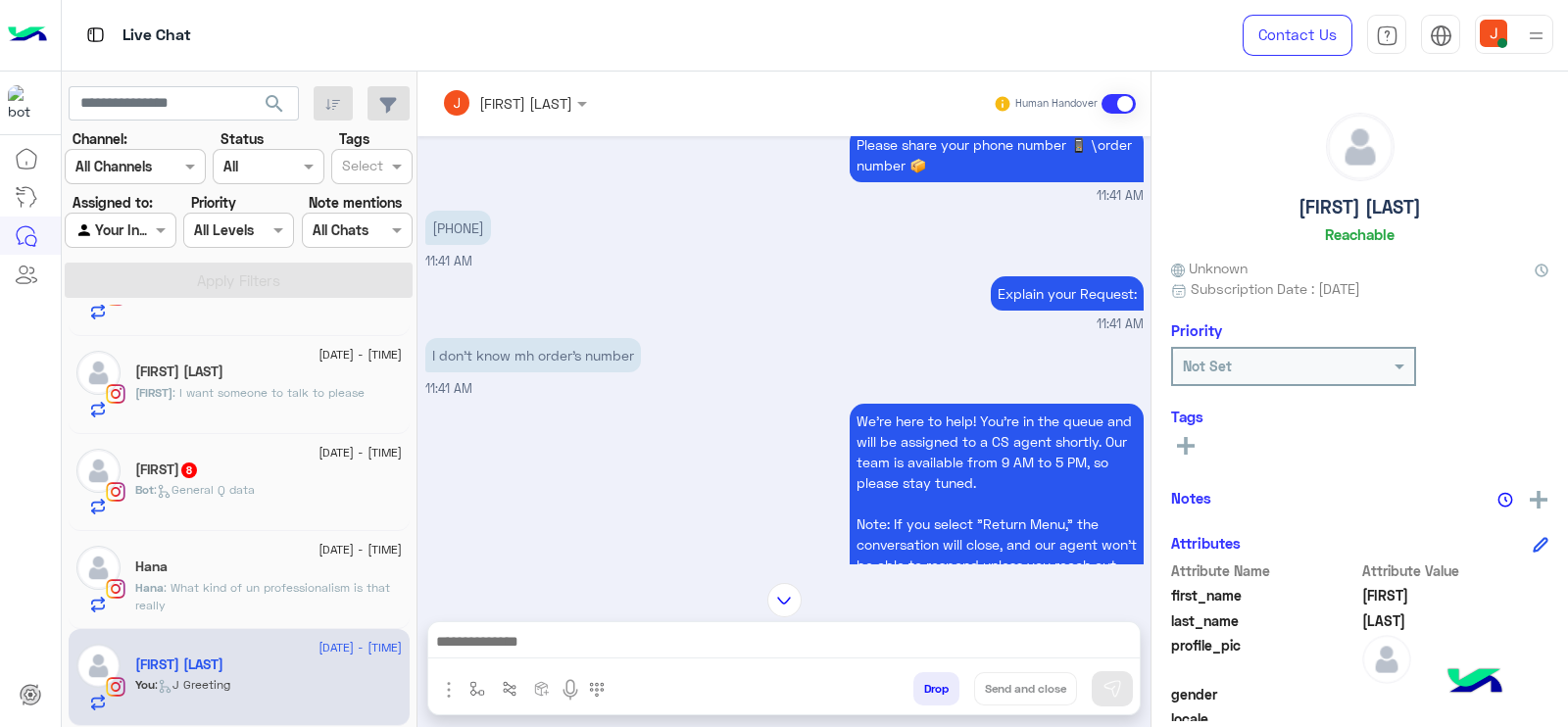 scroll, scrollTop: 1304, scrollLeft: 0, axis: vertical 